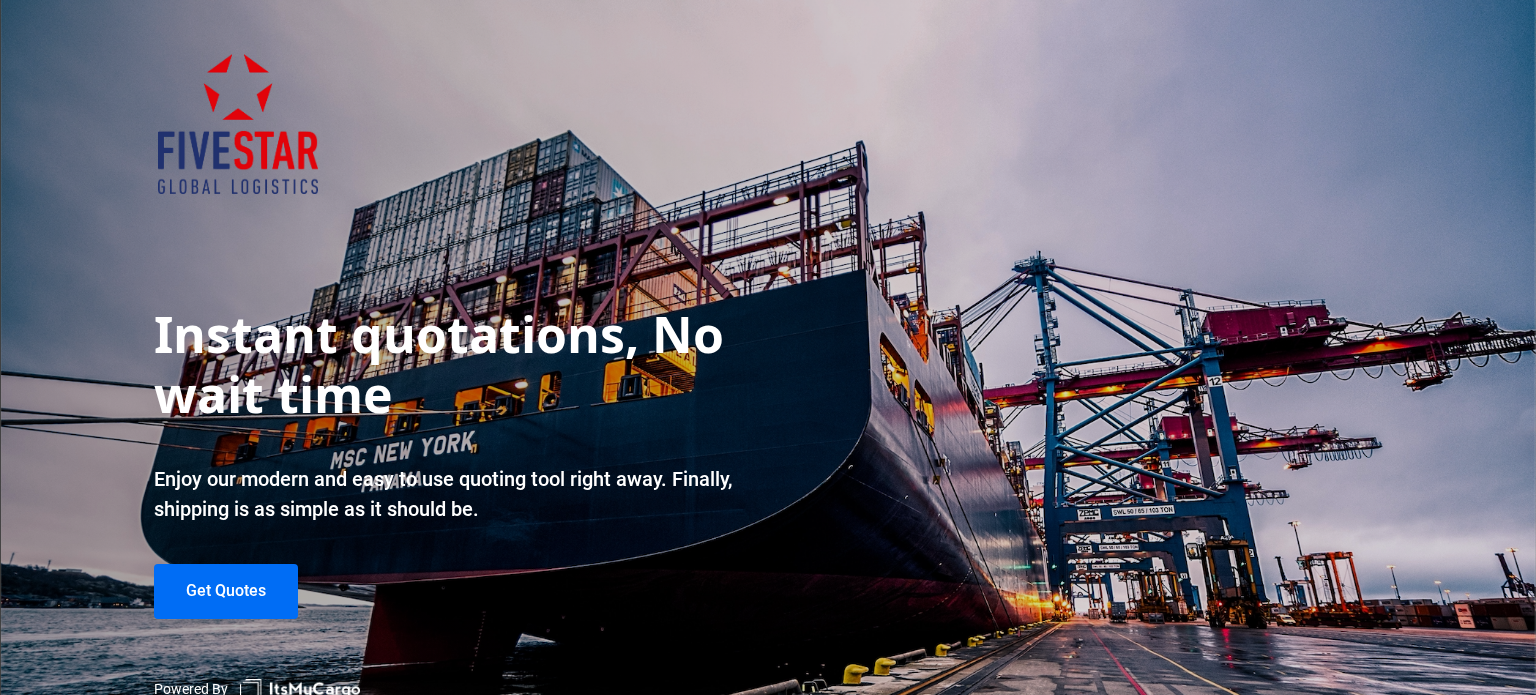 scroll, scrollTop: 0, scrollLeft: 0, axis: both 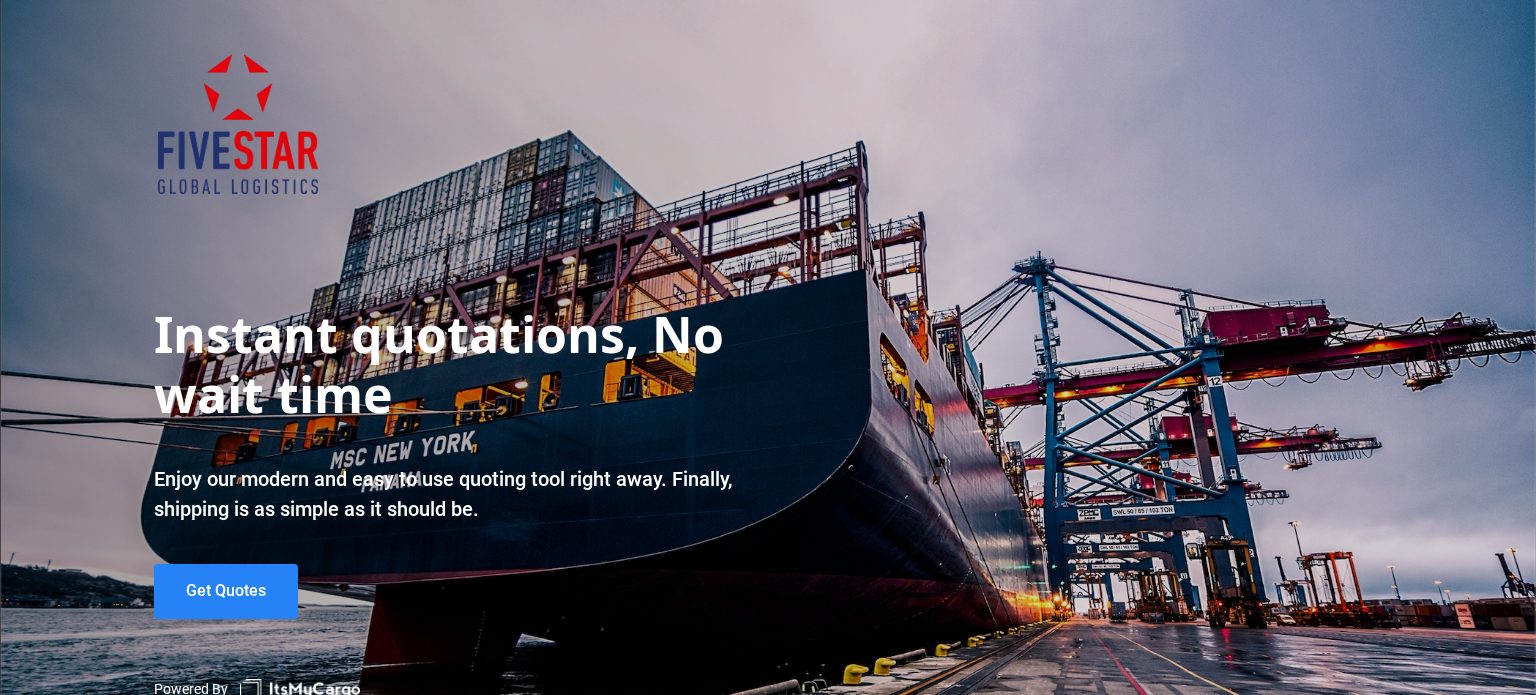 click on "Get Quotes" 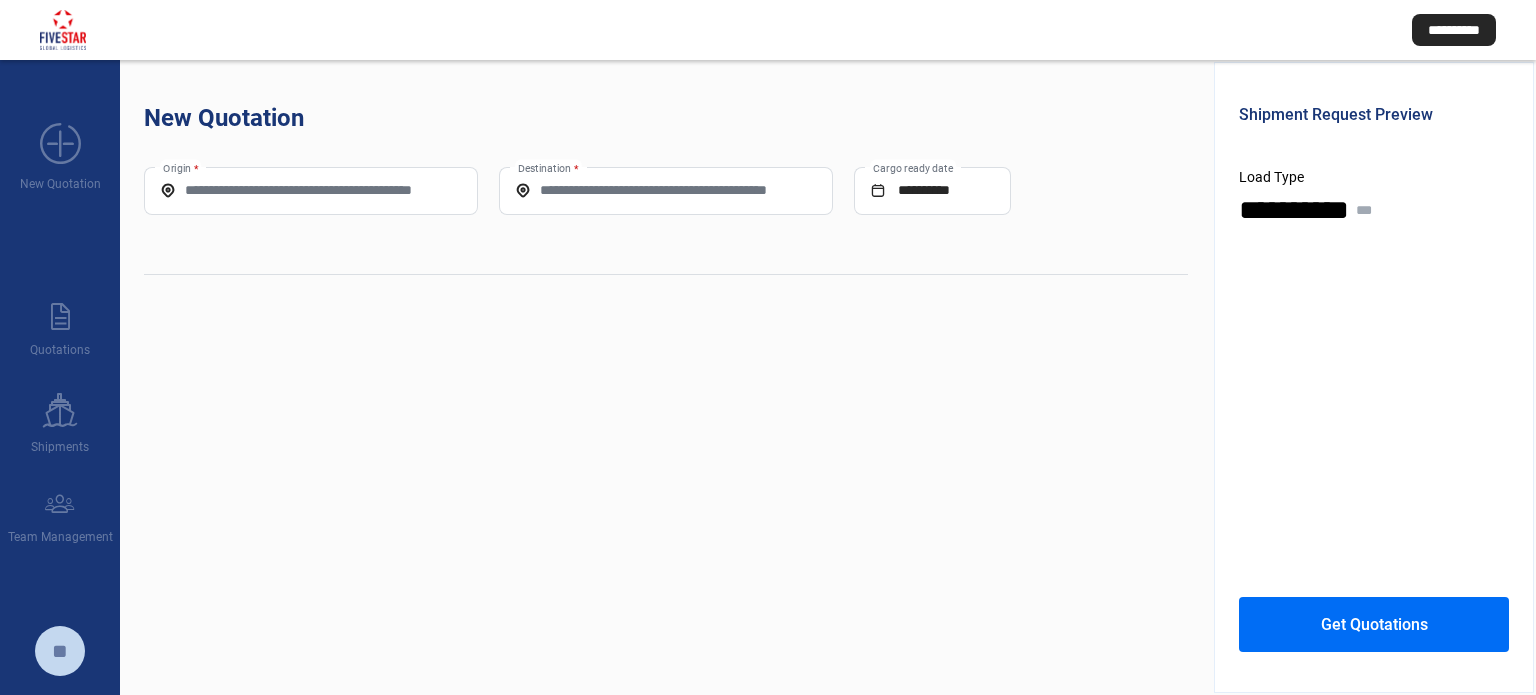 click on "Origin *" at bounding box center (311, 190) 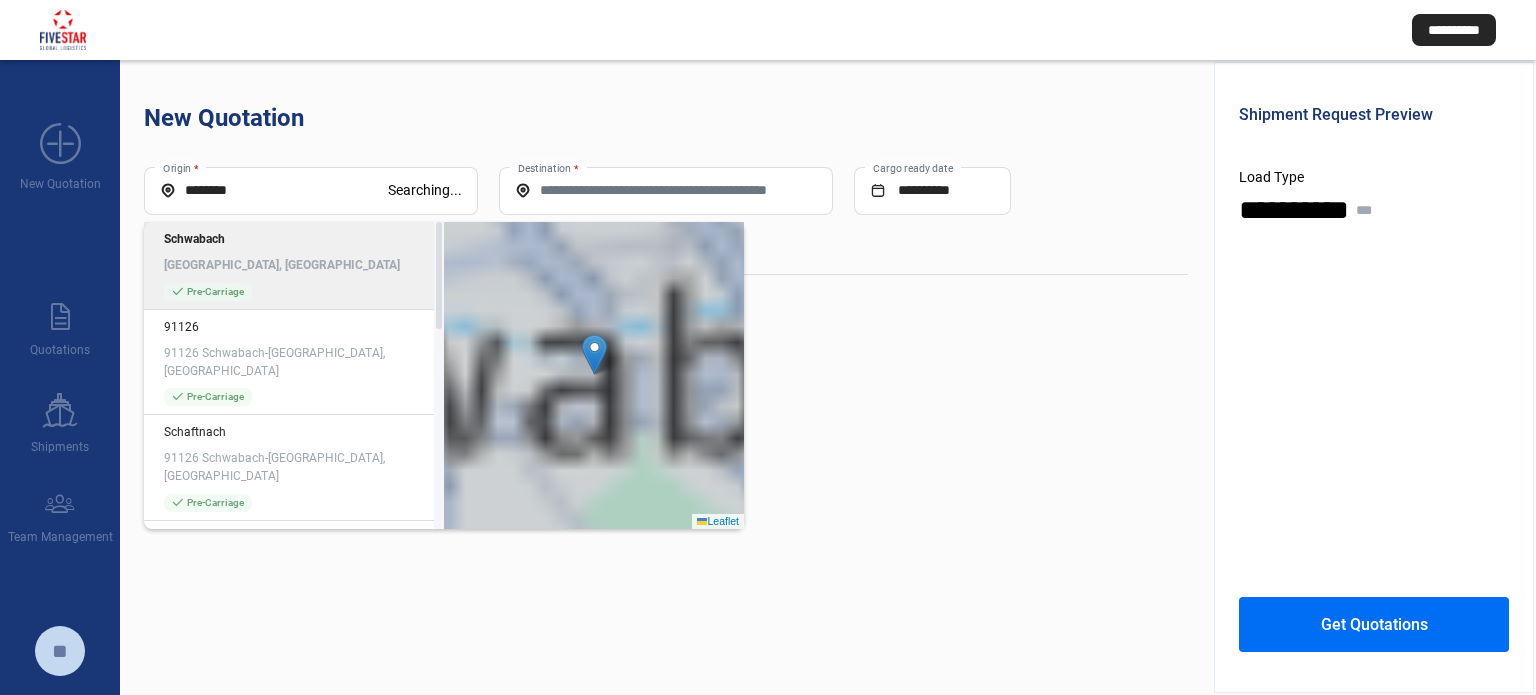 click on "[GEOGRAPHIC_DATA], [GEOGRAPHIC_DATA]" 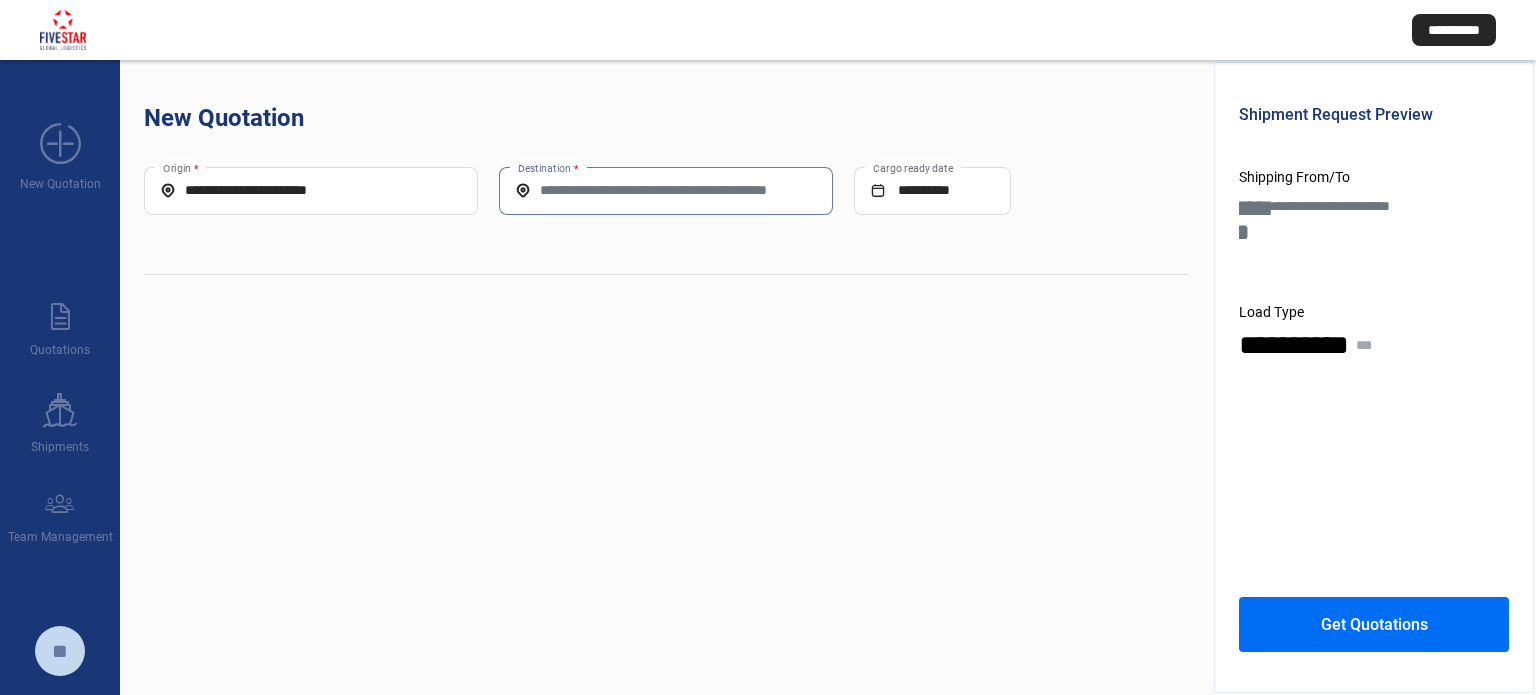 click on "Destination *" at bounding box center [666, 190] 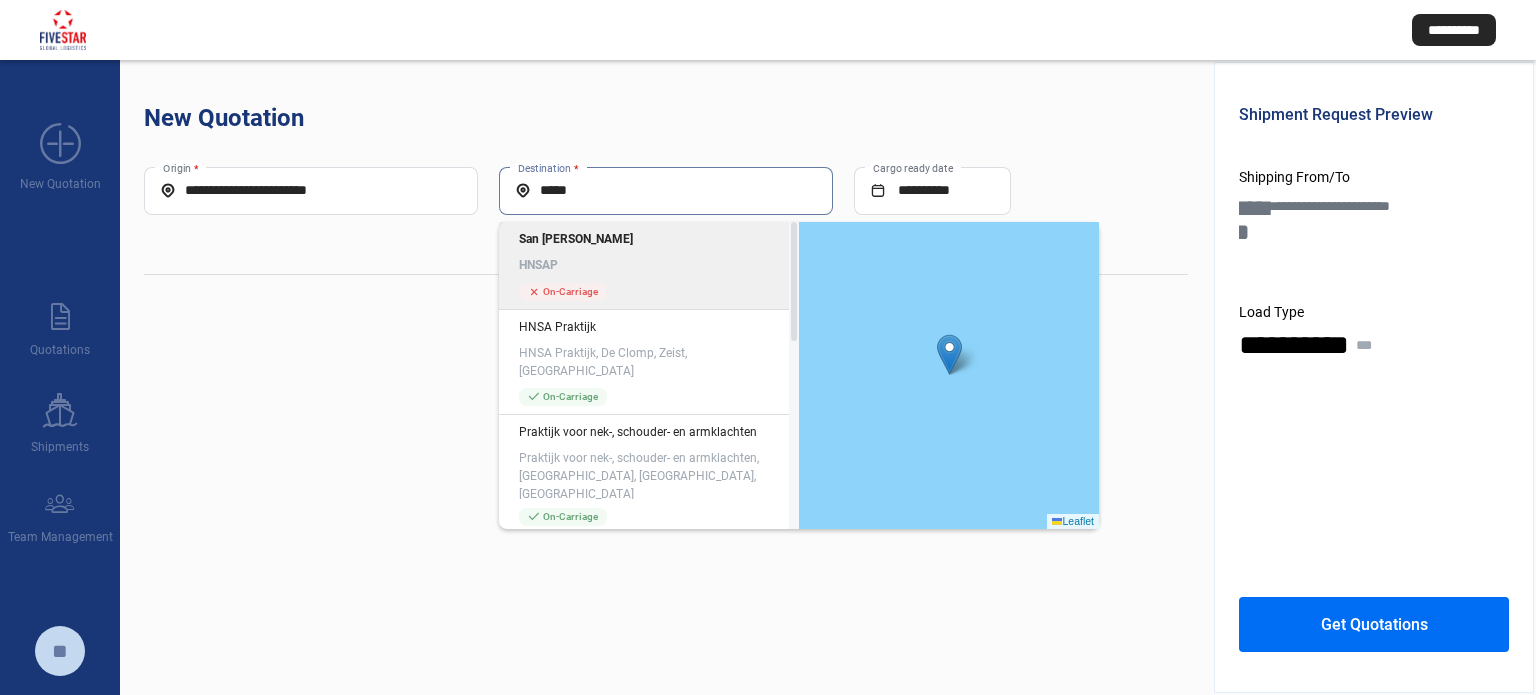 click on "HNSAP" 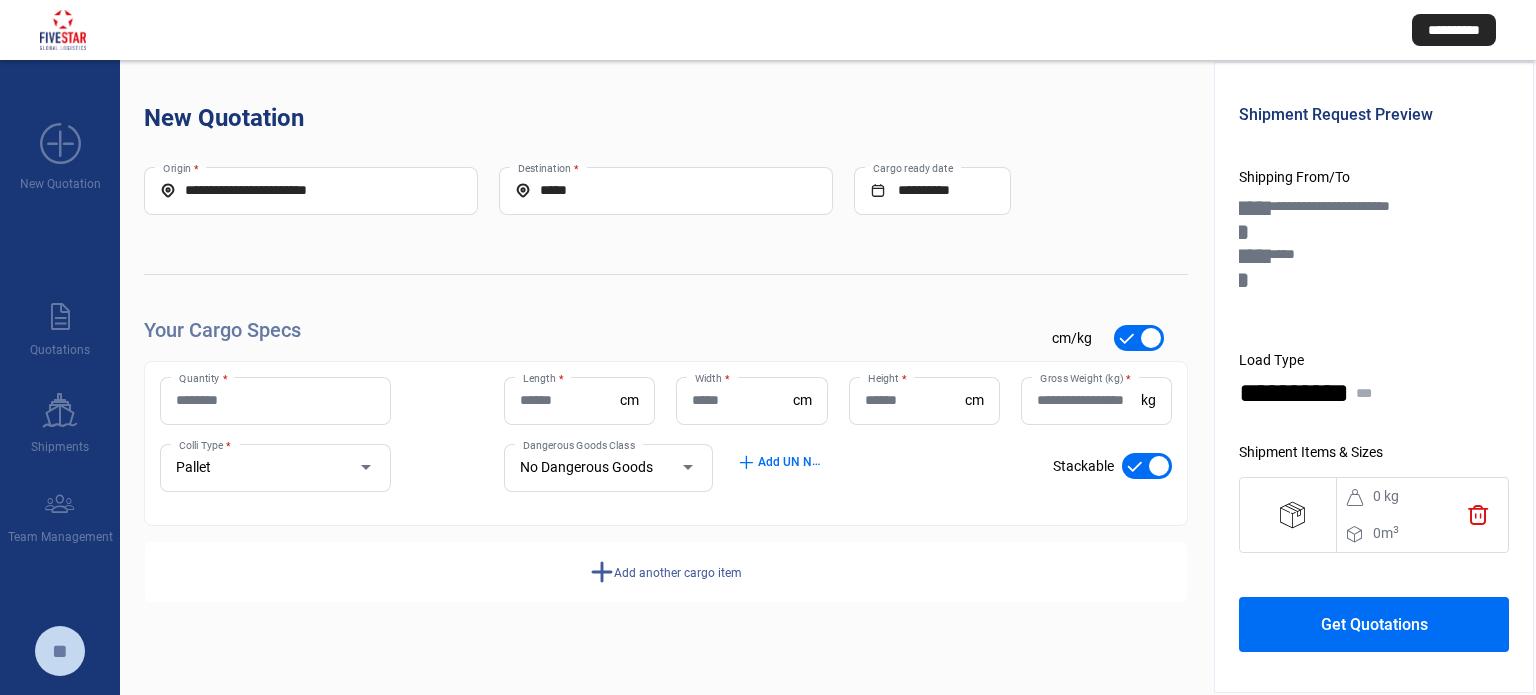 click on "Quantity *" 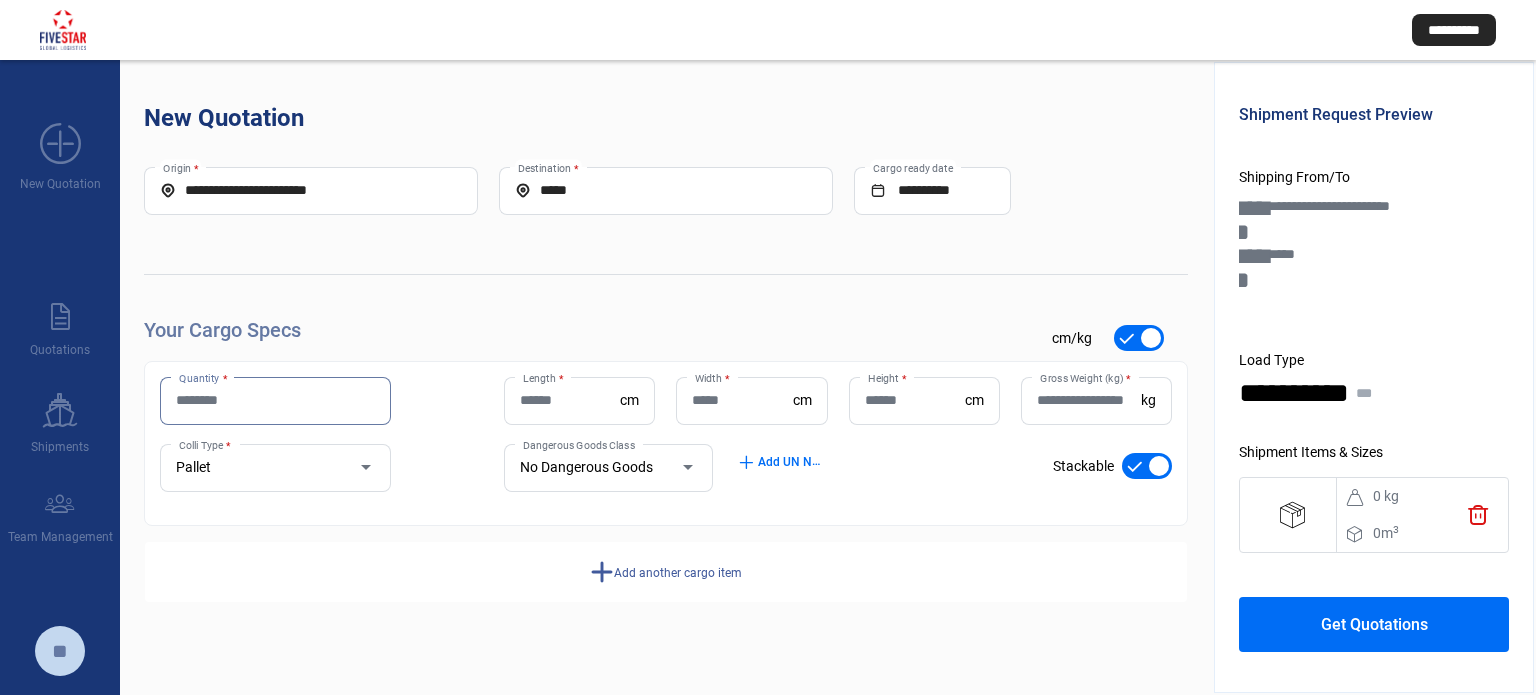 click on "Quantity *" at bounding box center (275, 400) 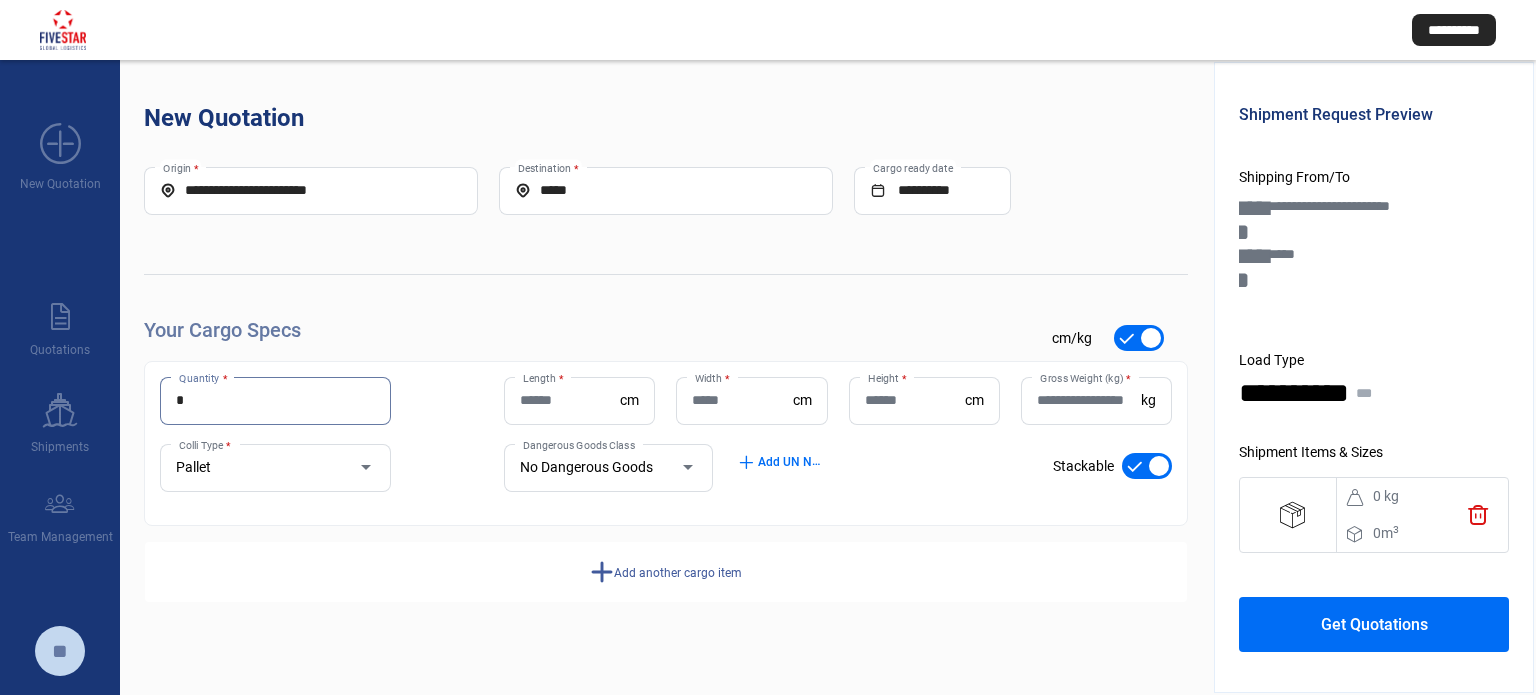 type on "*" 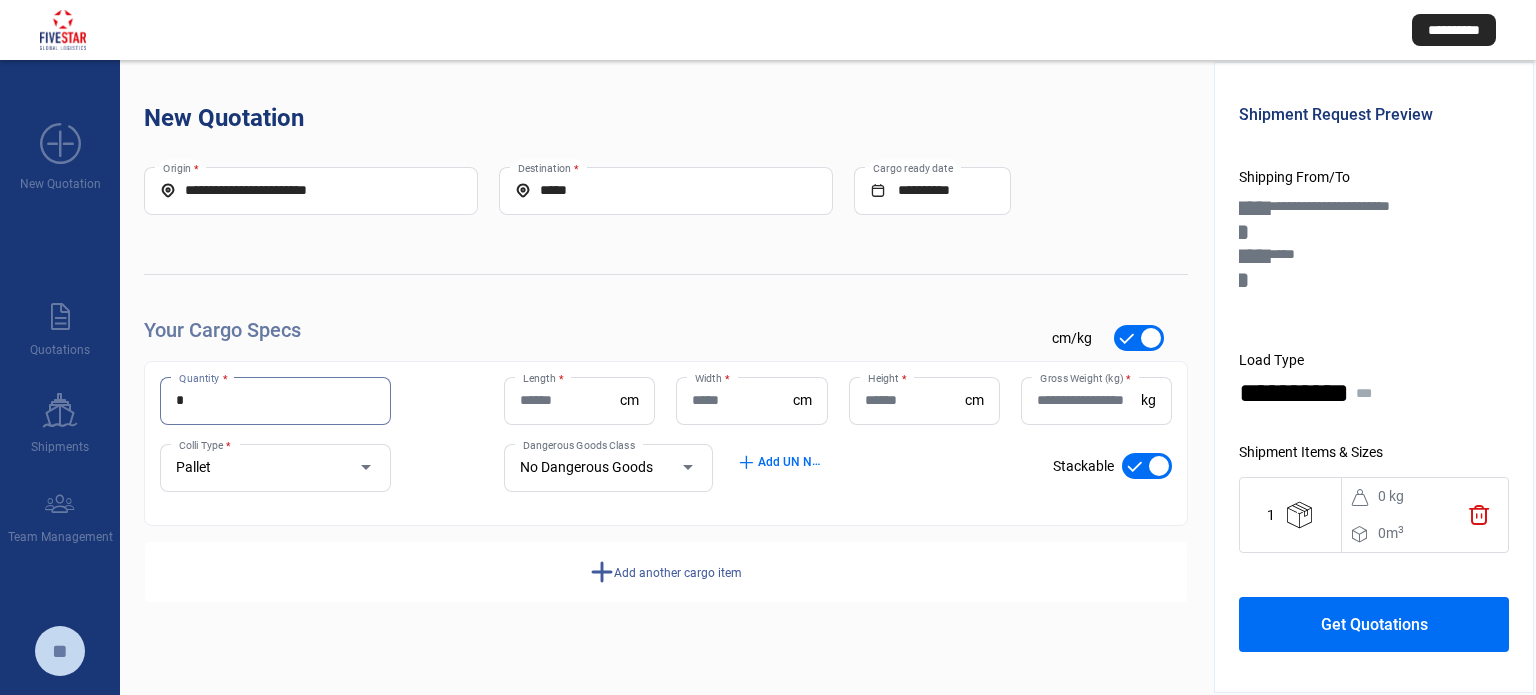 click on "Length  *" 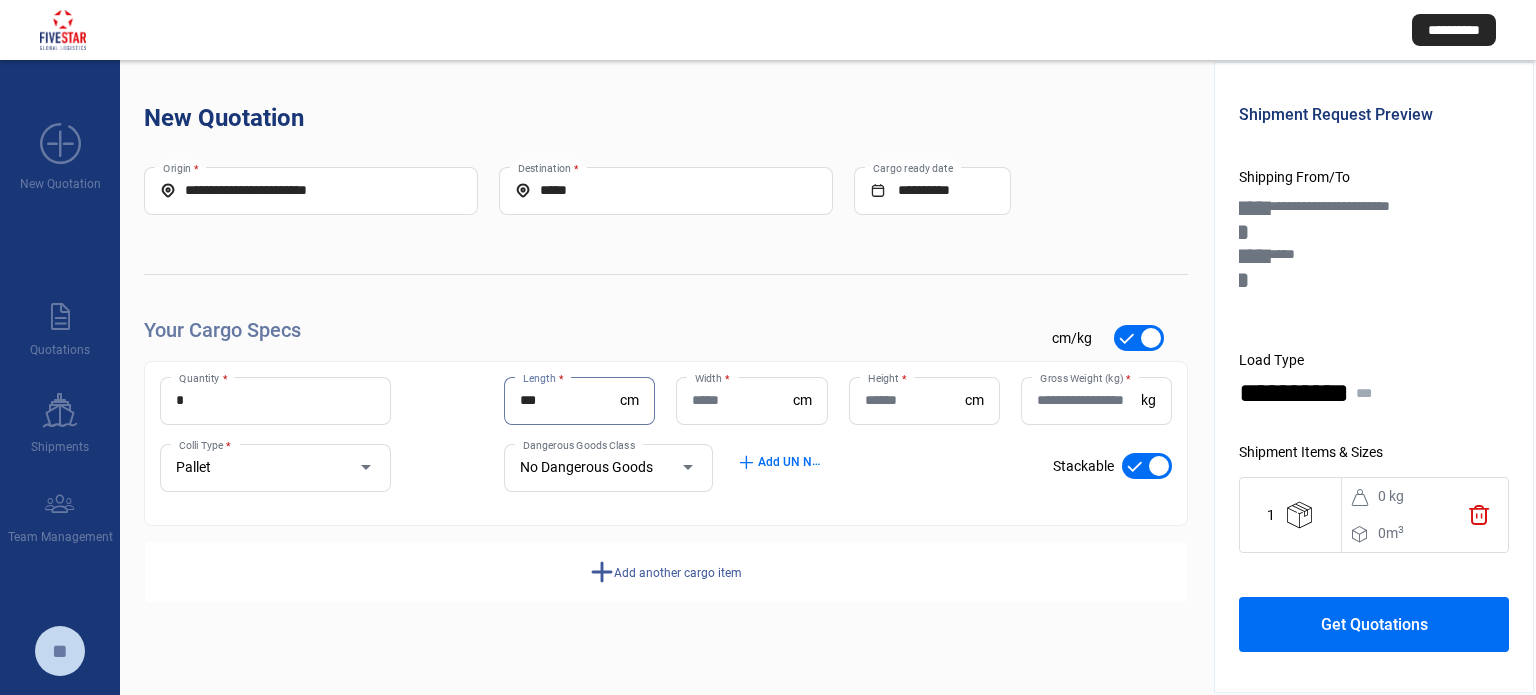 type on "***" 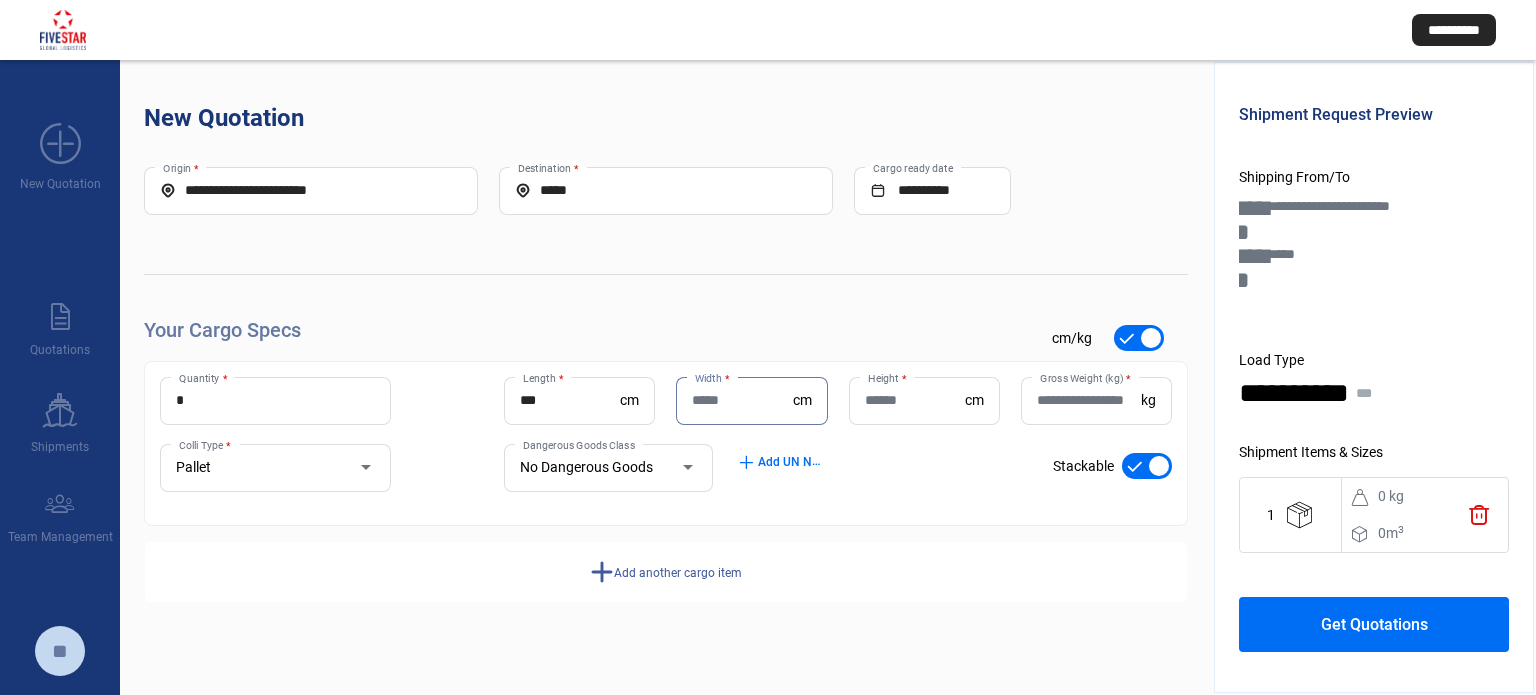 click on "Width  *" at bounding box center [742, 400] 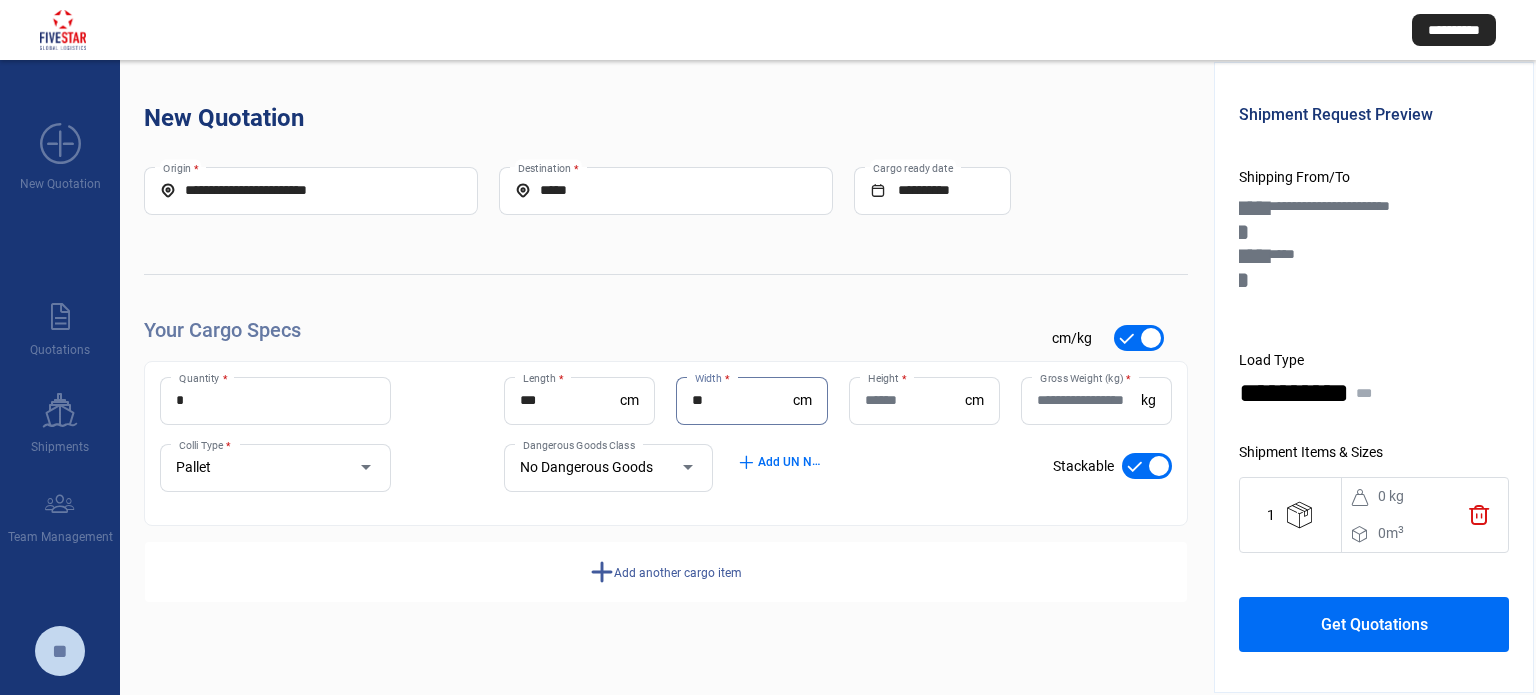 type on "**" 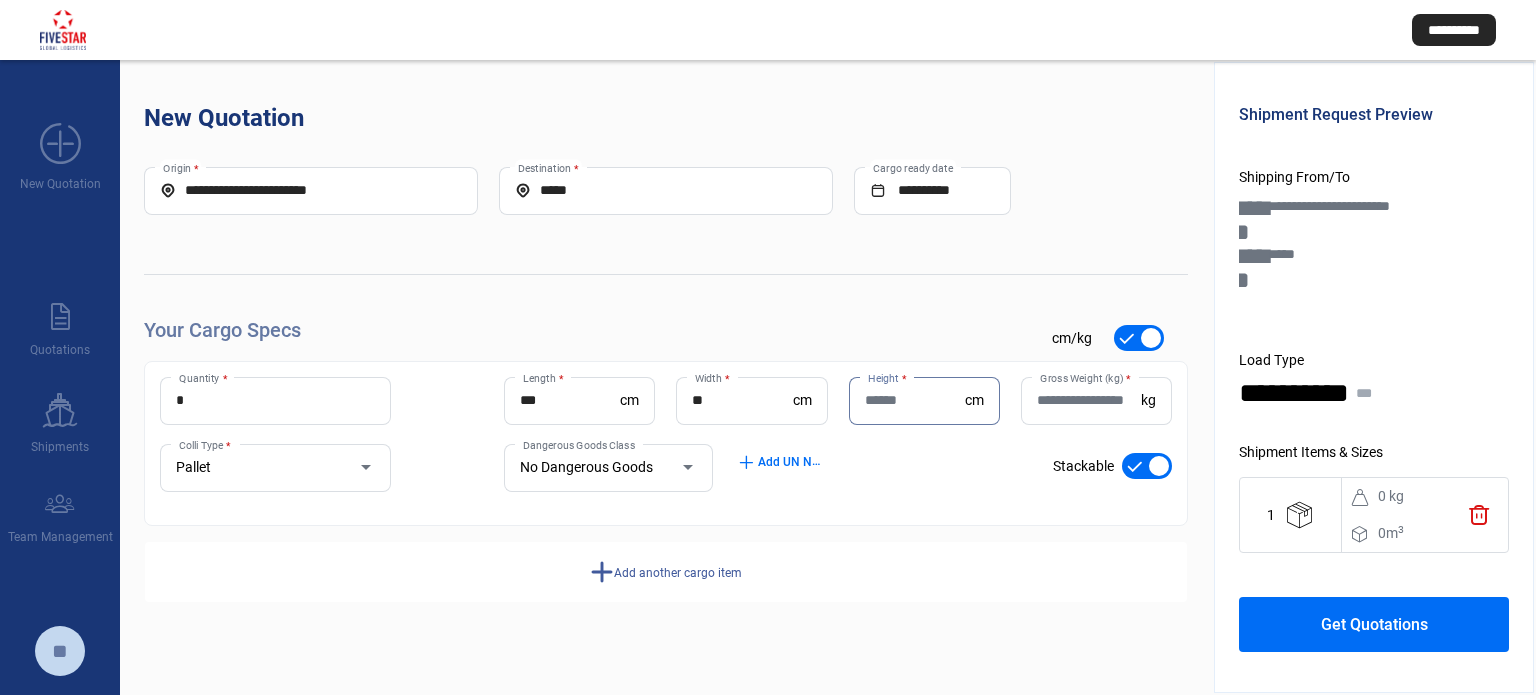 click on "Height  *" at bounding box center [915, 400] 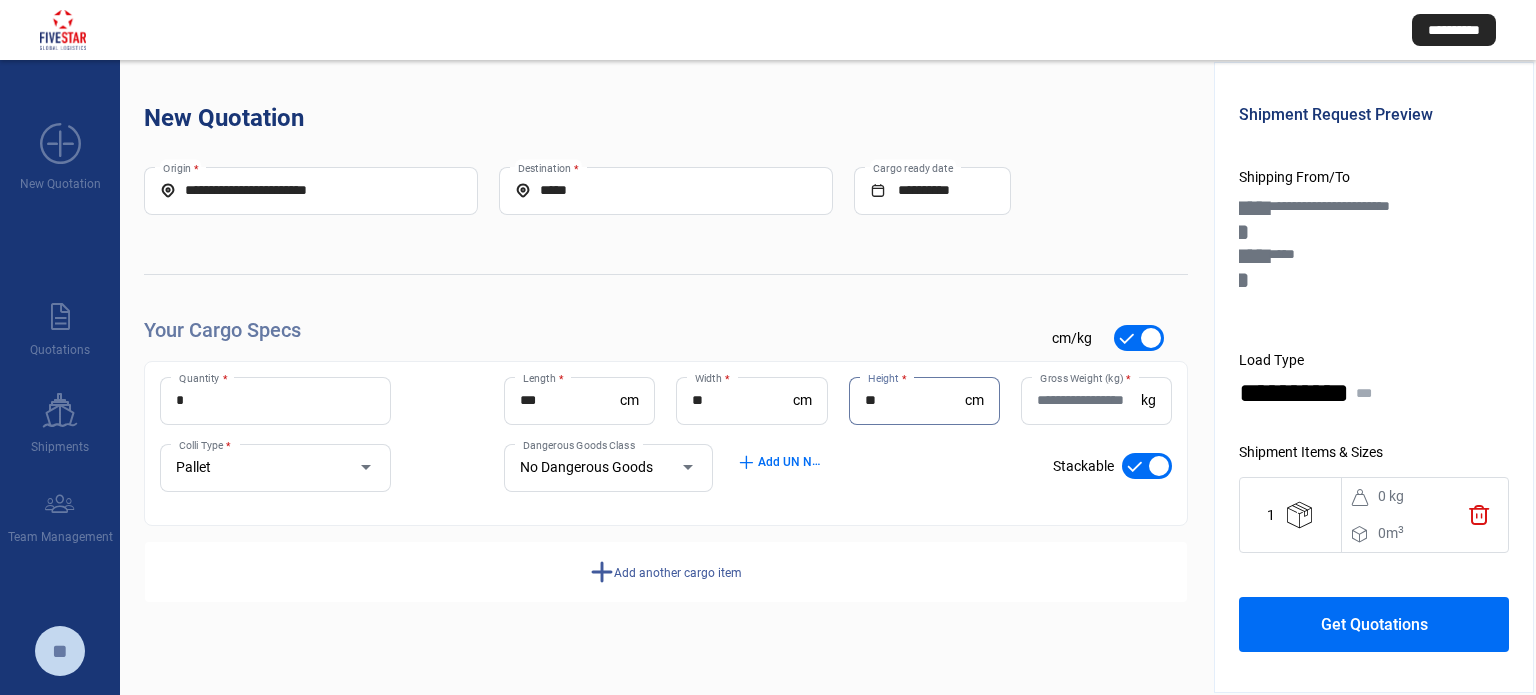 type on "**" 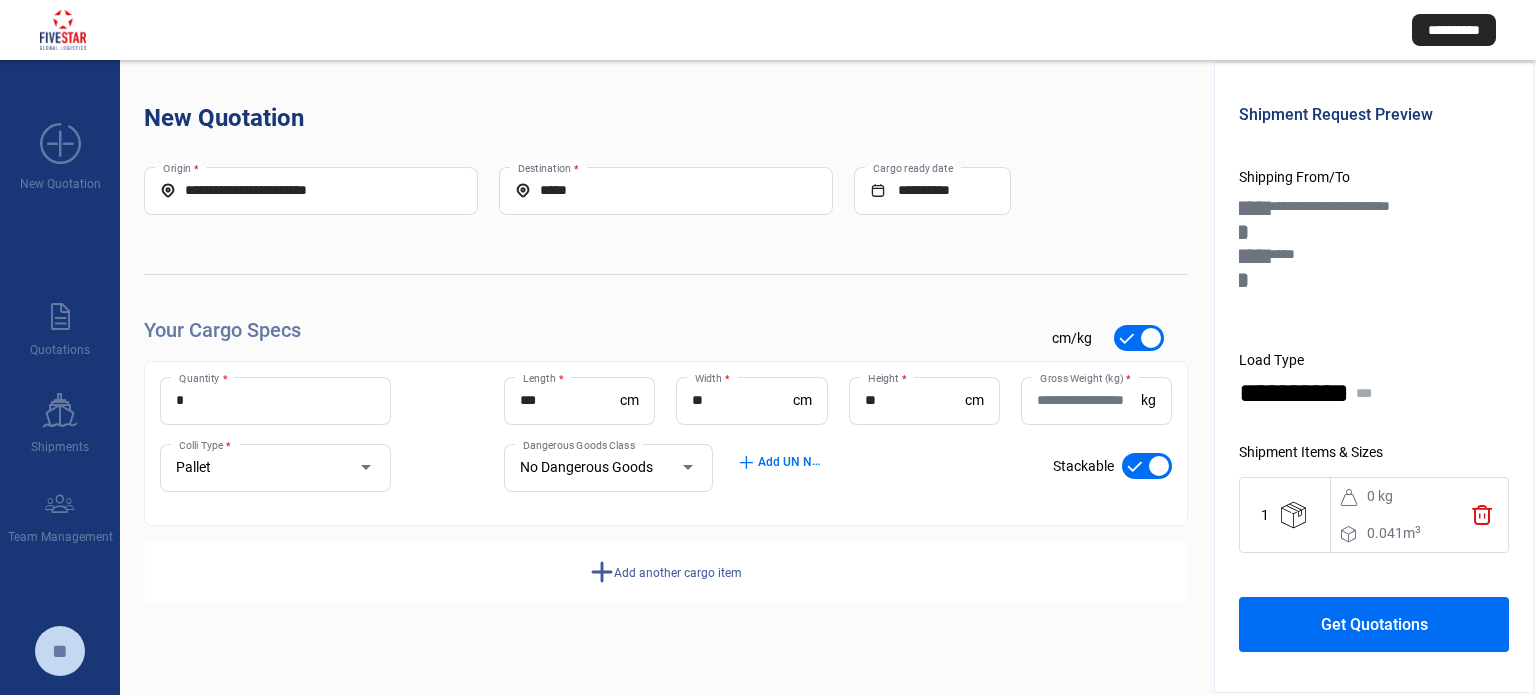 click on "Gross Weight (kg)  *" 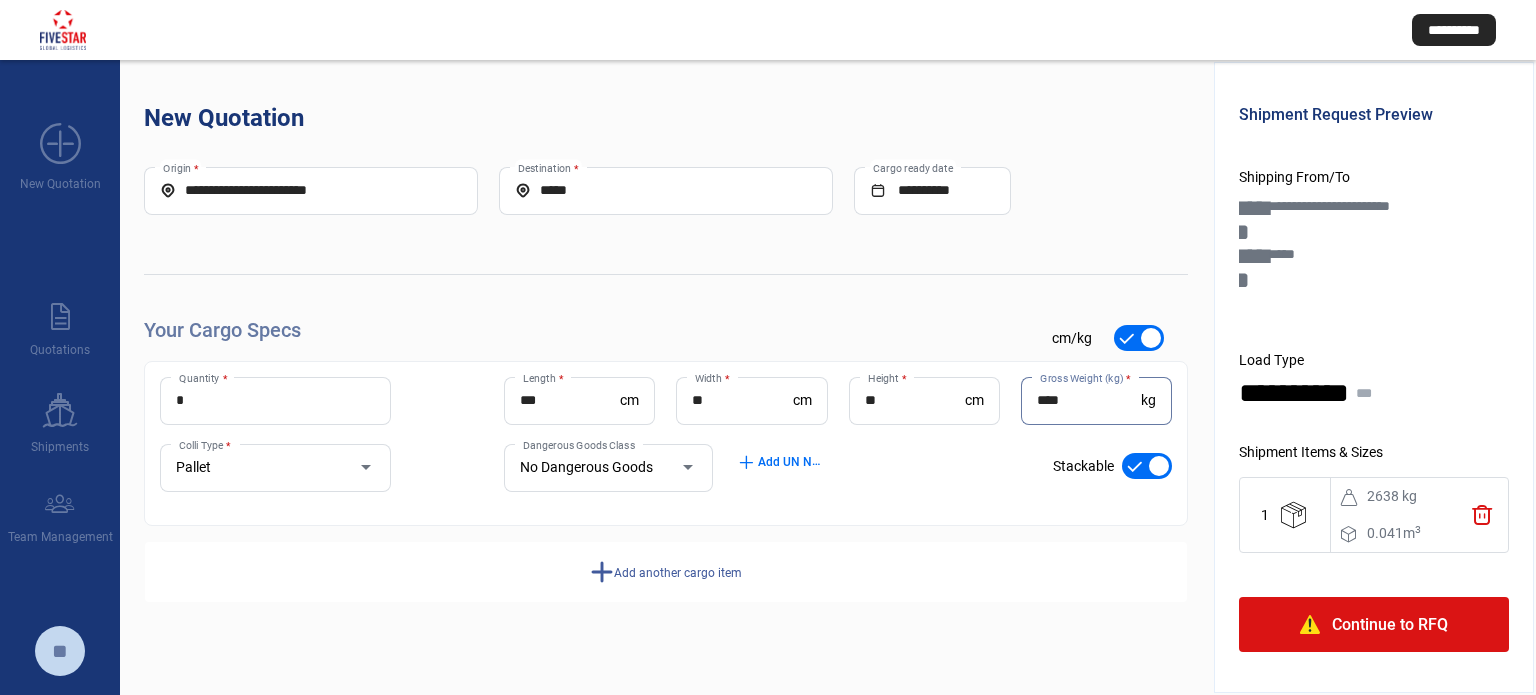 type on "****" 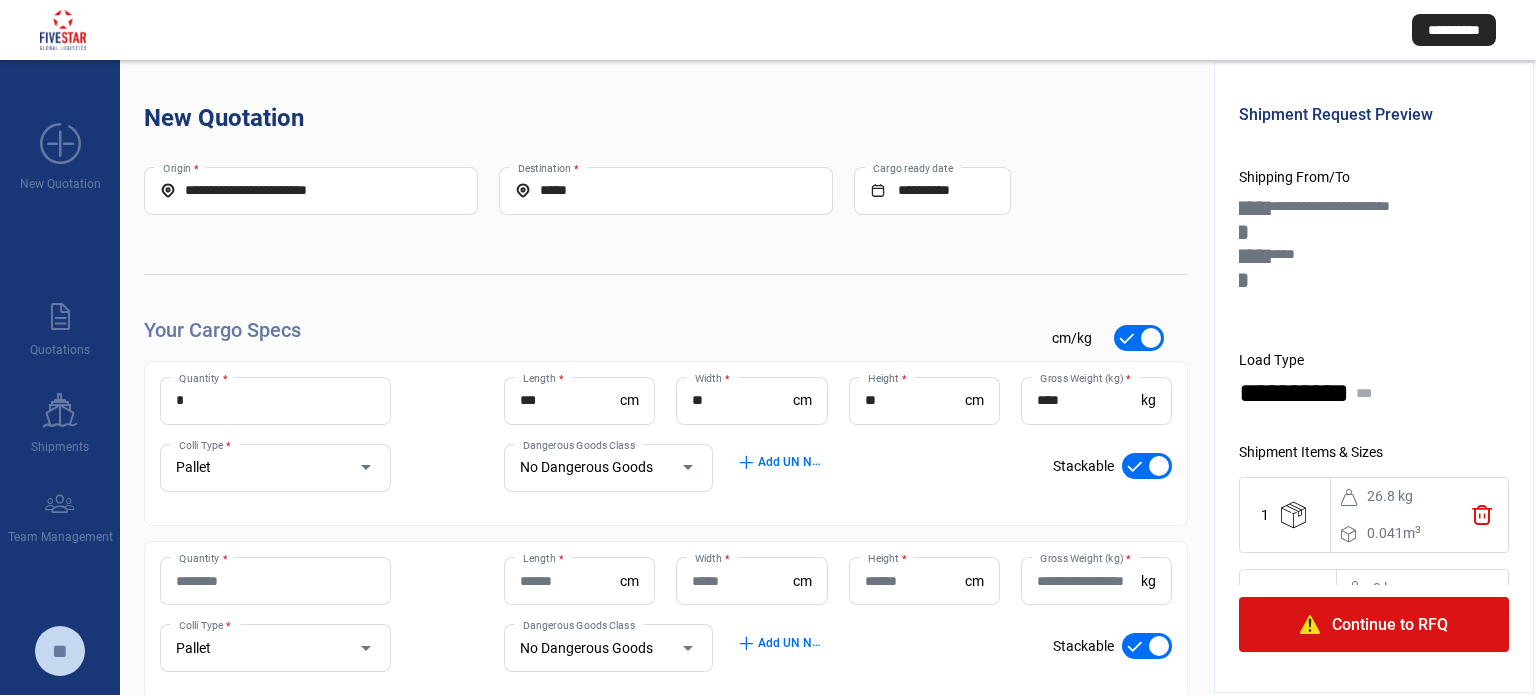 click on "Quantity *" 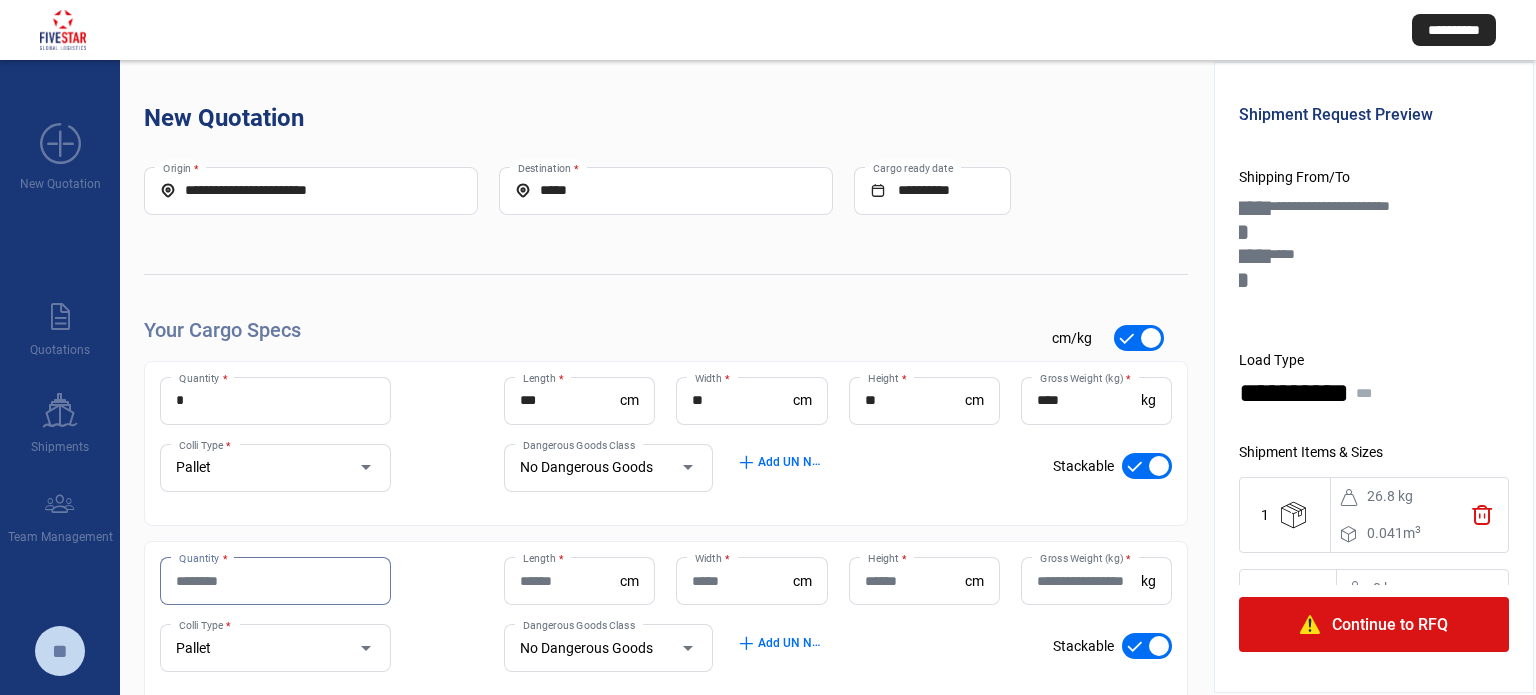 click on "Quantity *" at bounding box center [275, 581] 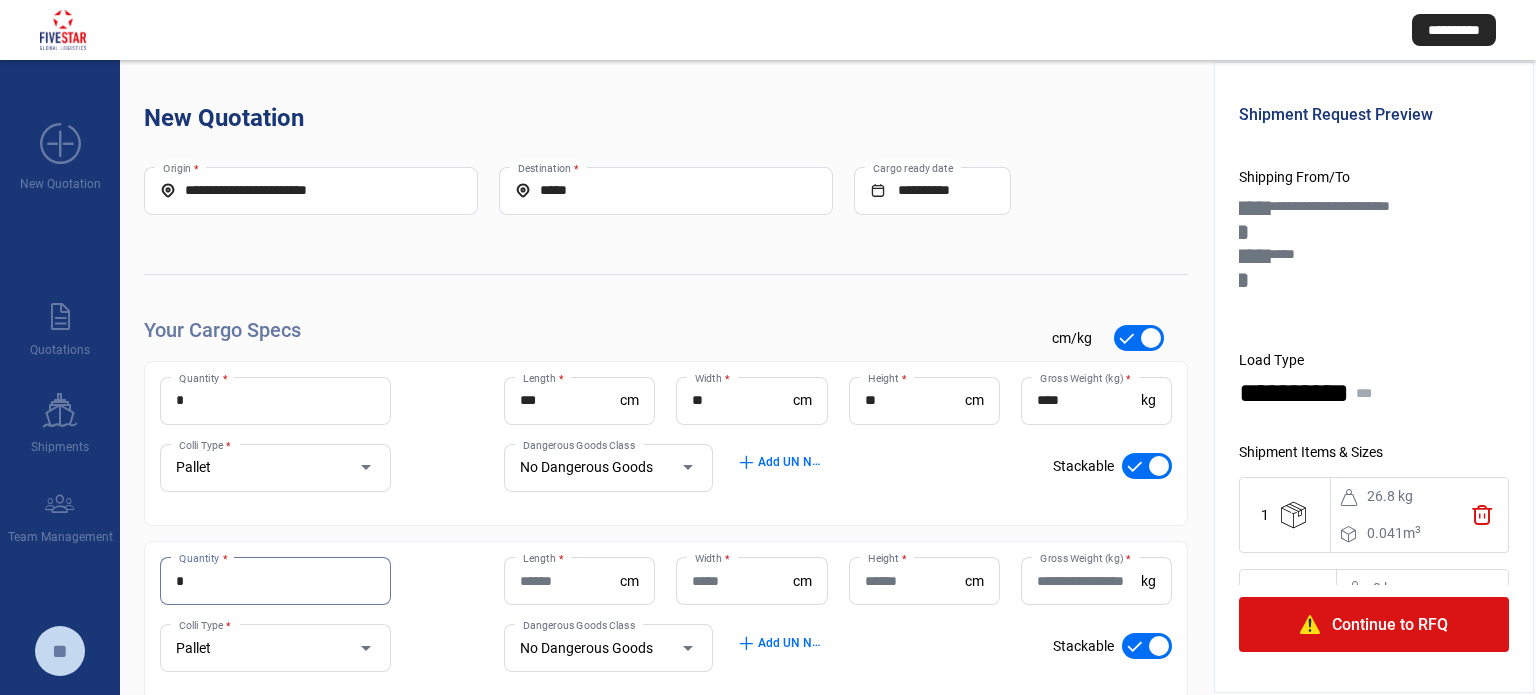 type on "*" 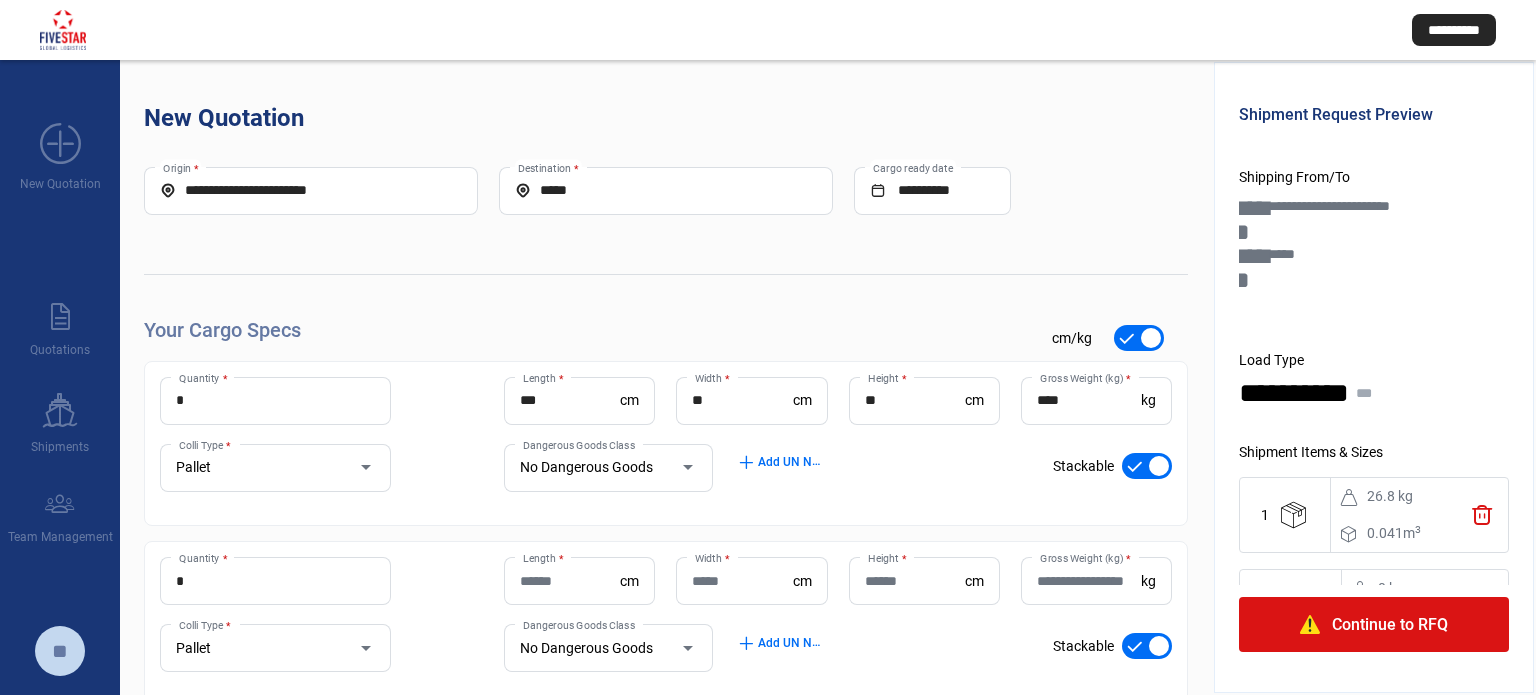 click on "Length  *" 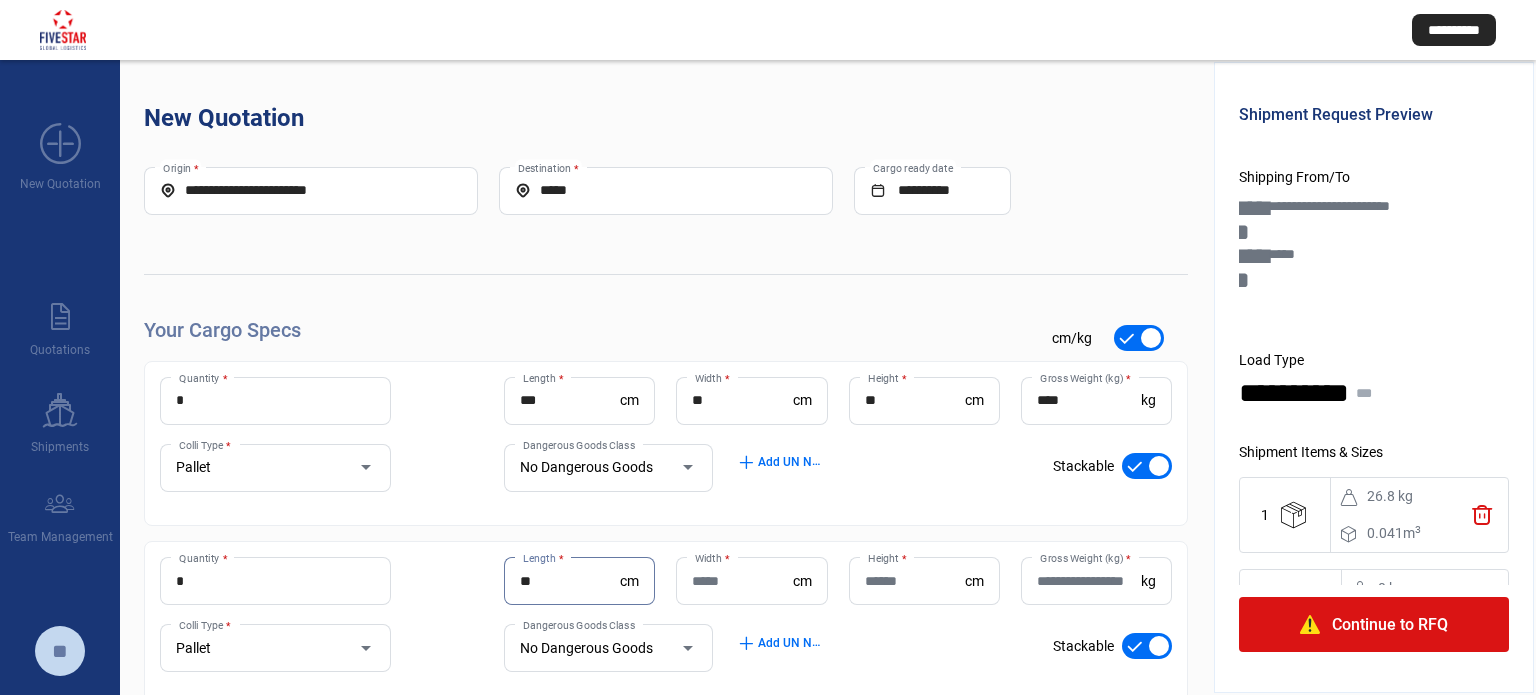 type on "**" 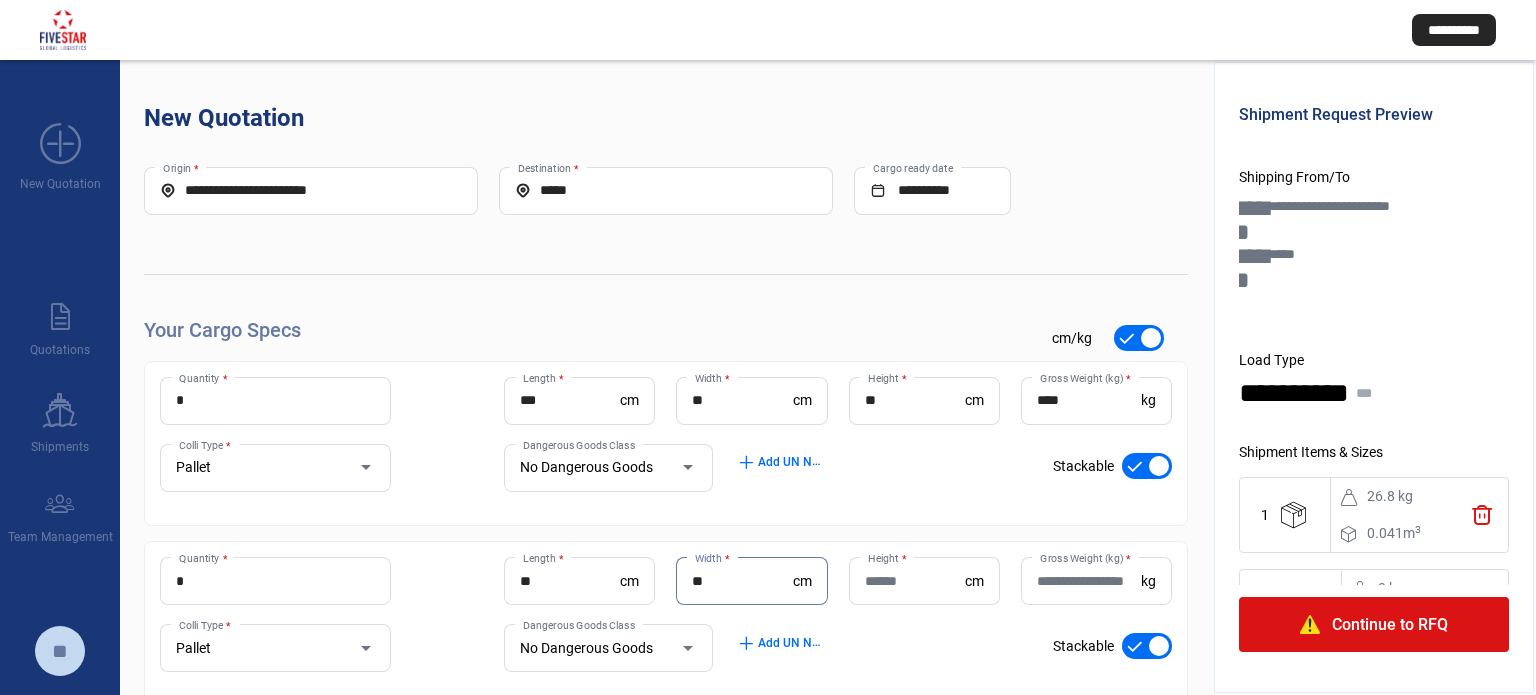 type on "**" 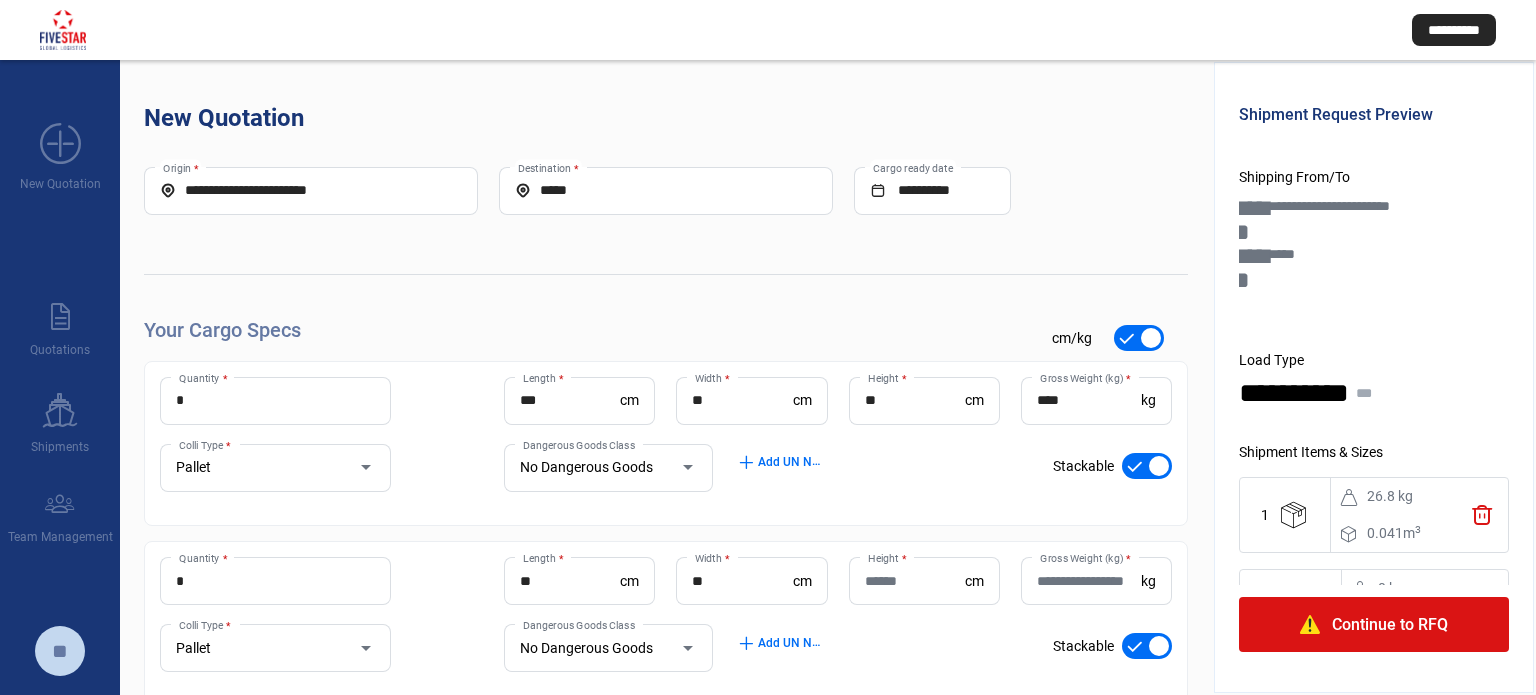 click on "Height  *" 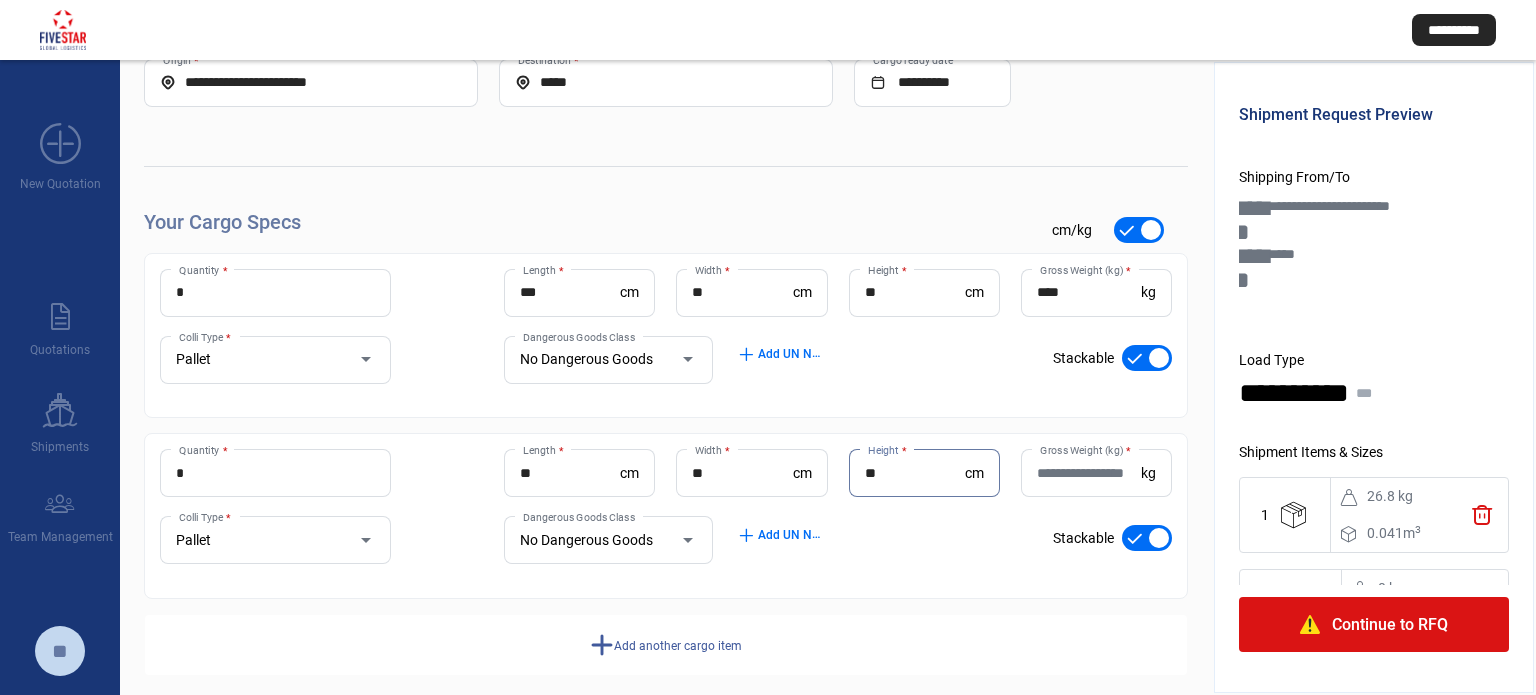 scroll, scrollTop: 128, scrollLeft: 0, axis: vertical 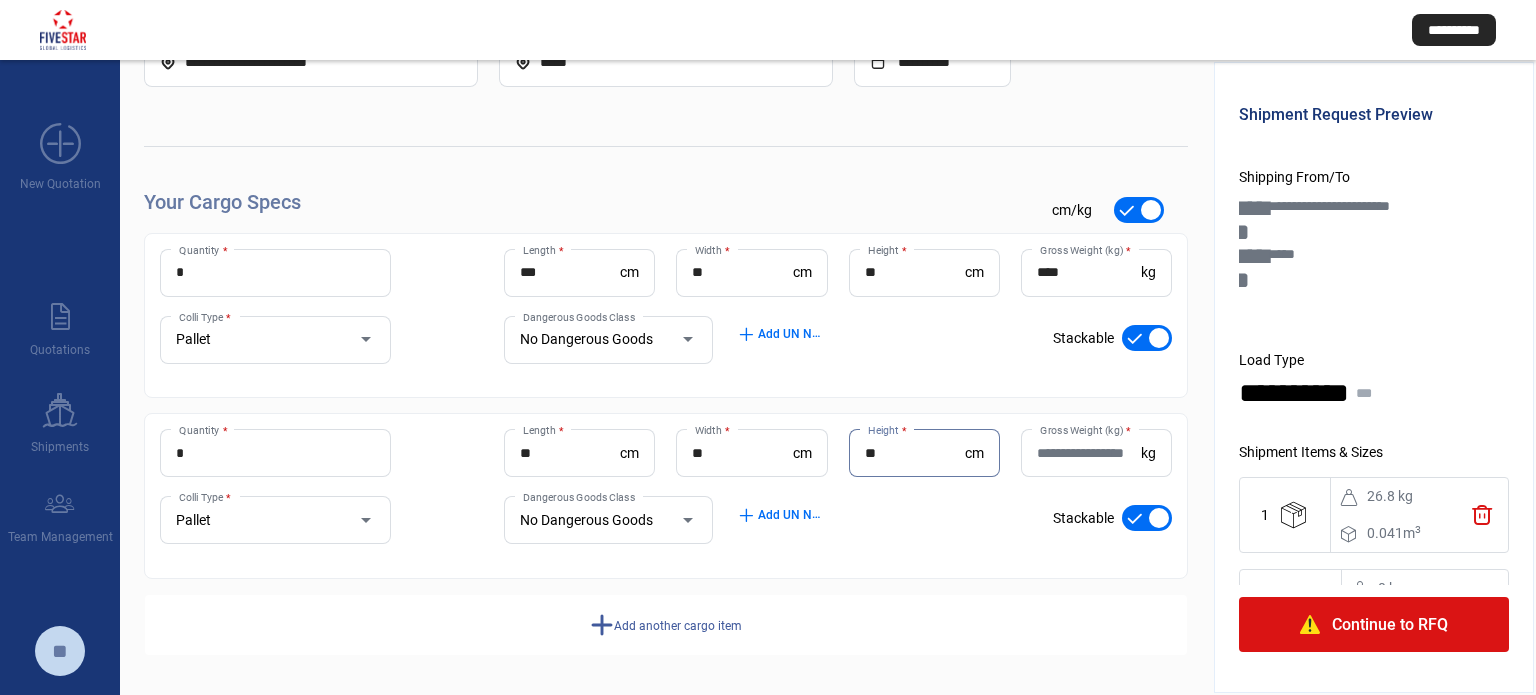 type on "**" 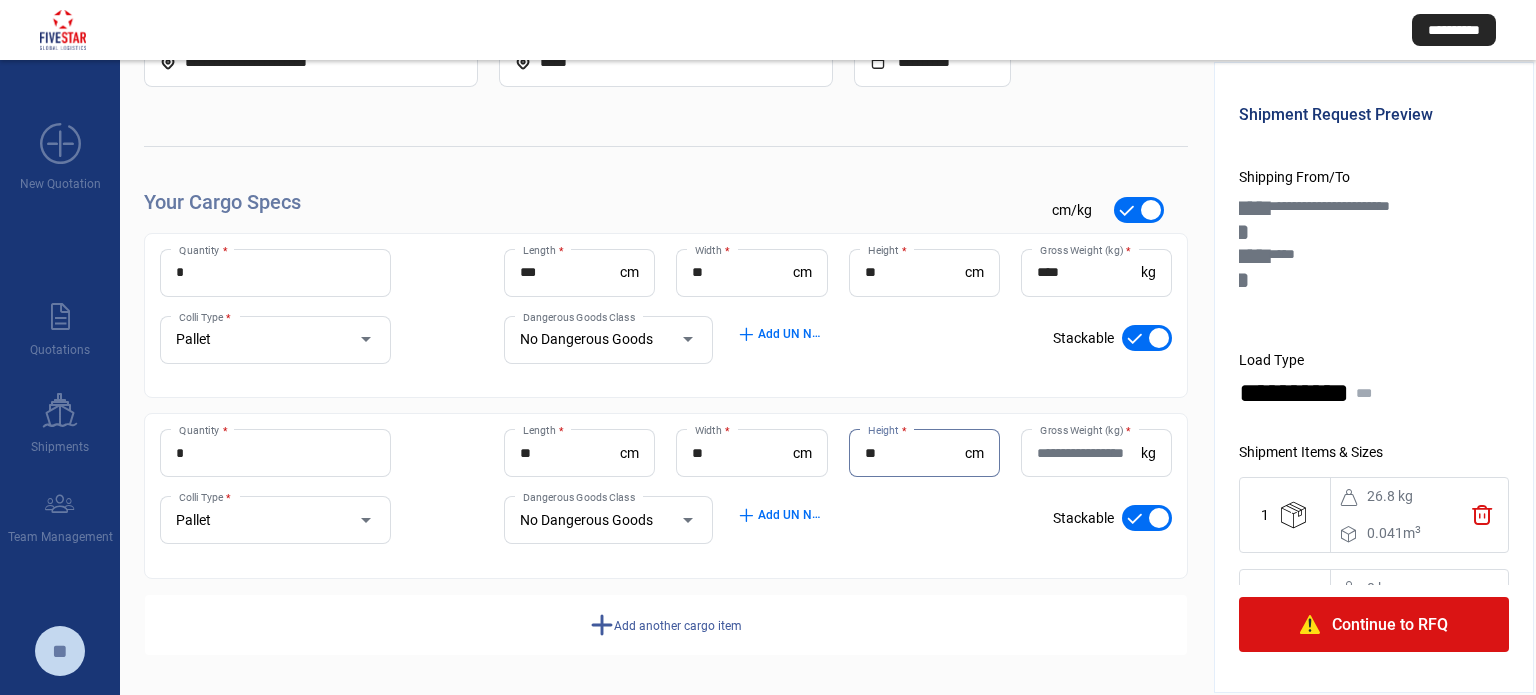 click on "Gross Weight (kg)  *" at bounding box center [1089, 453] 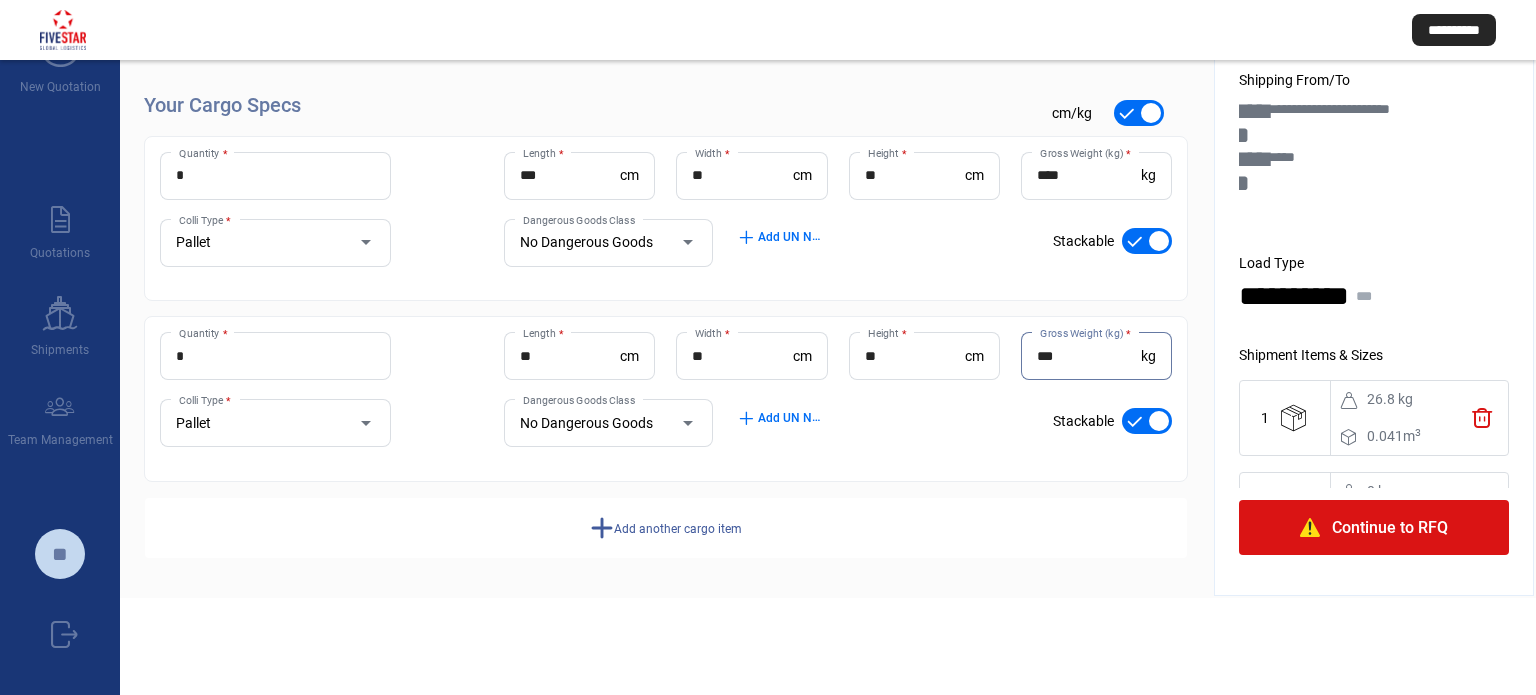 scroll, scrollTop: 100, scrollLeft: 0, axis: vertical 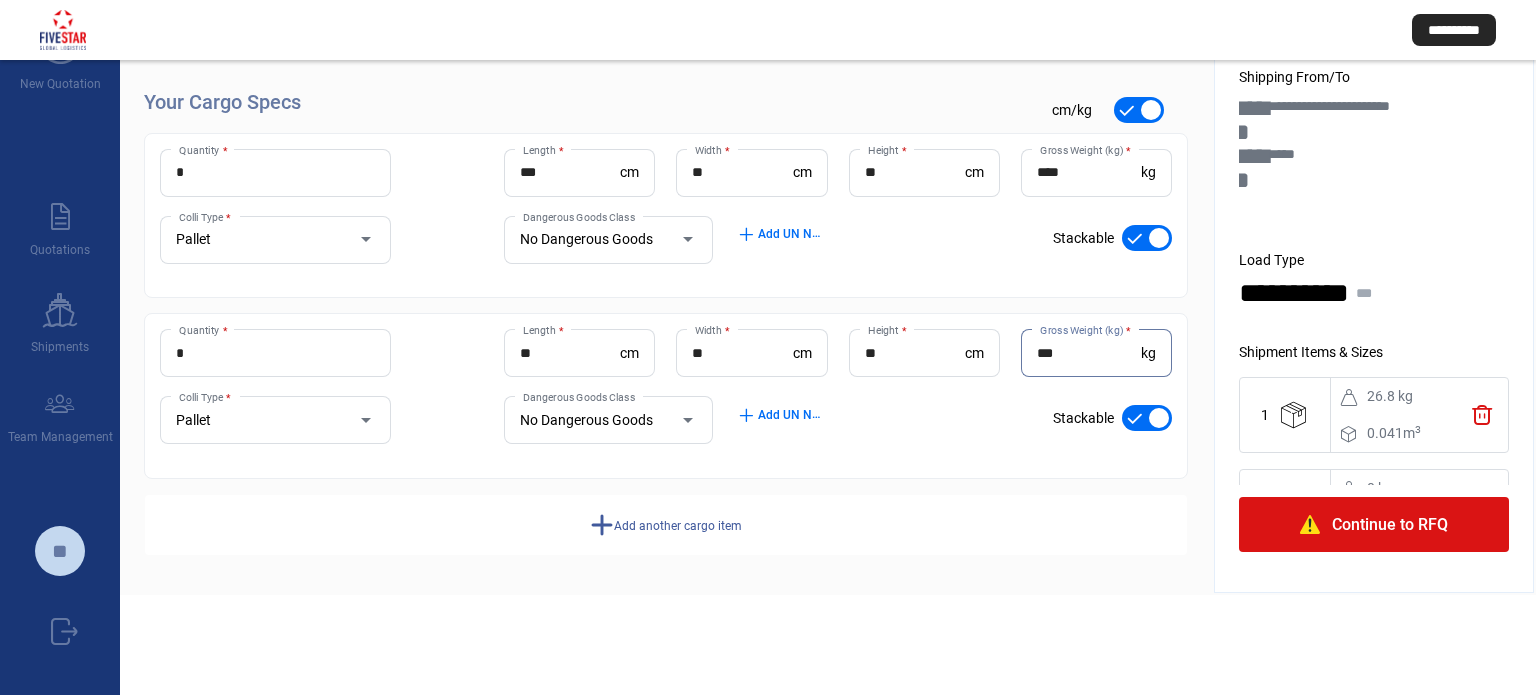type on "***" 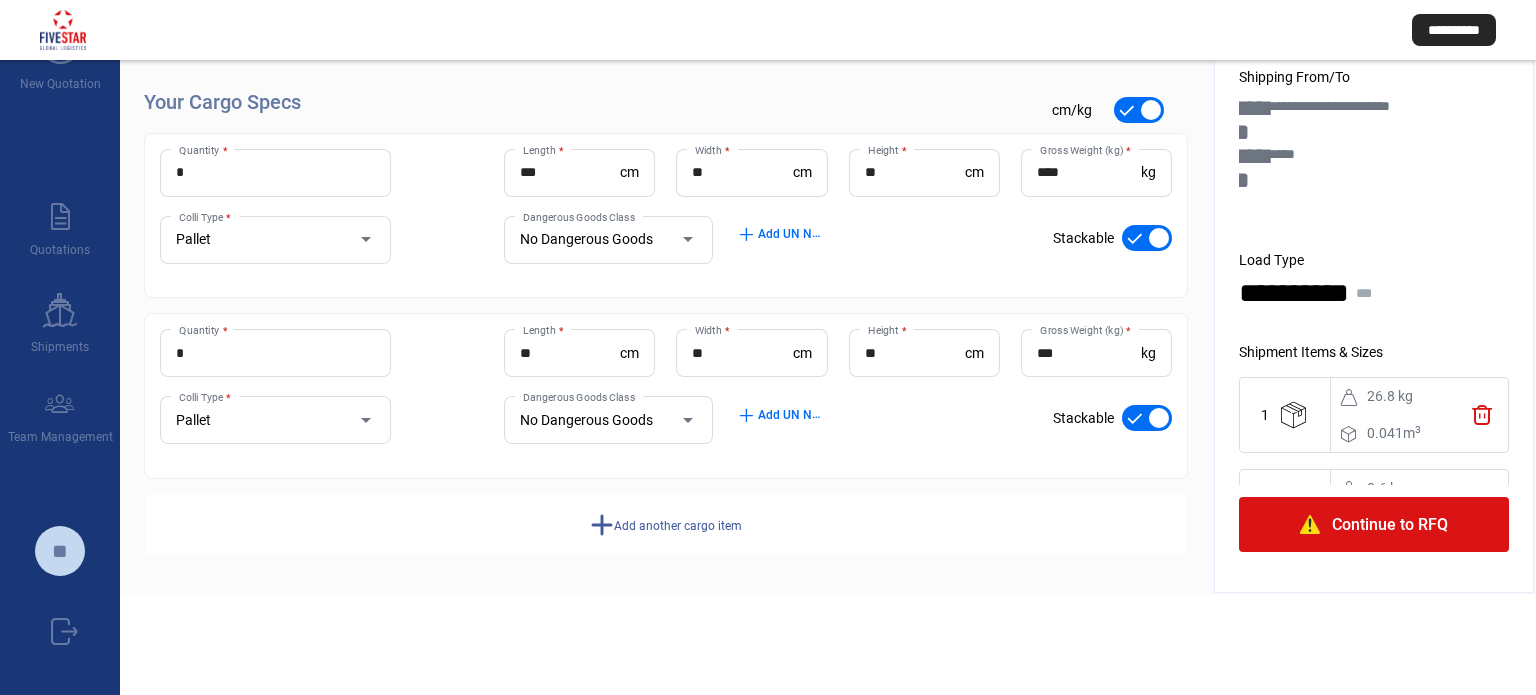 click on "add  Add UN Numbers" 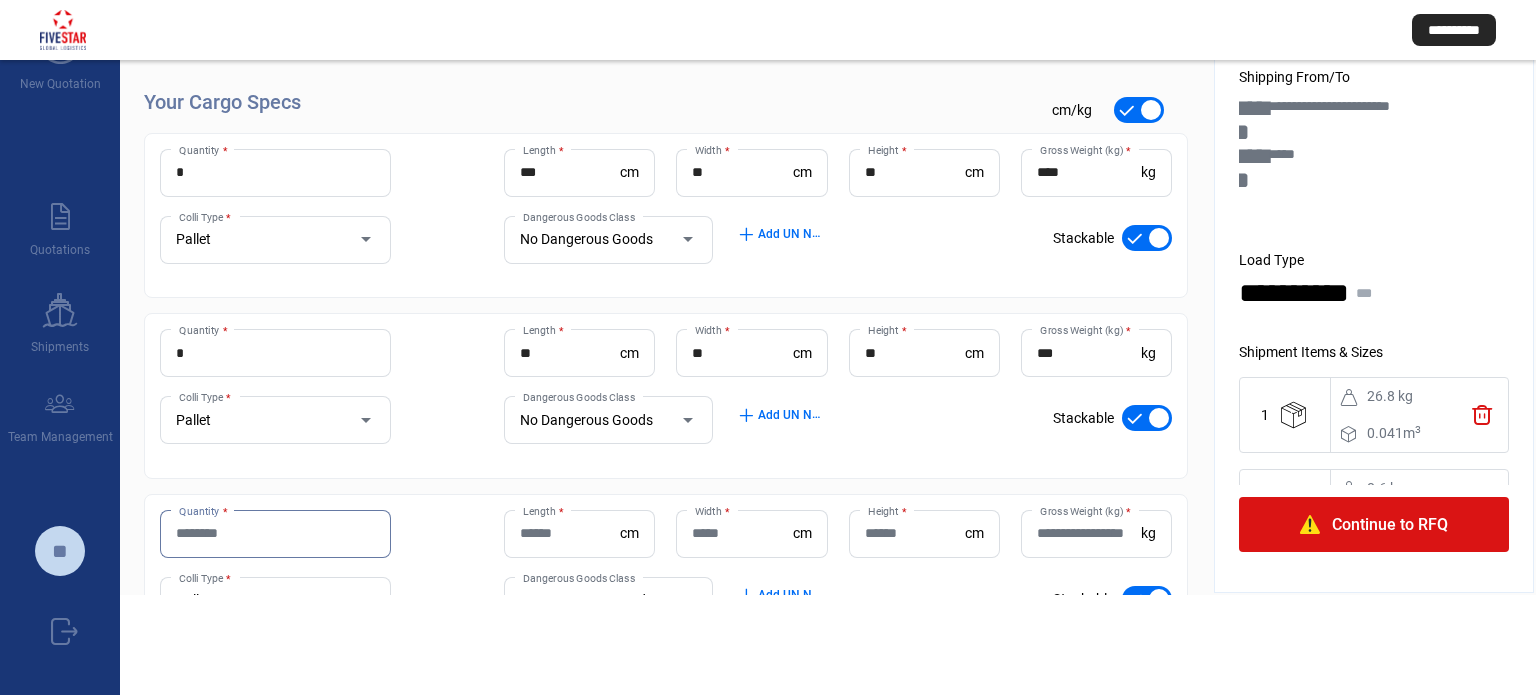 click on "Quantity *" at bounding box center (275, 533) 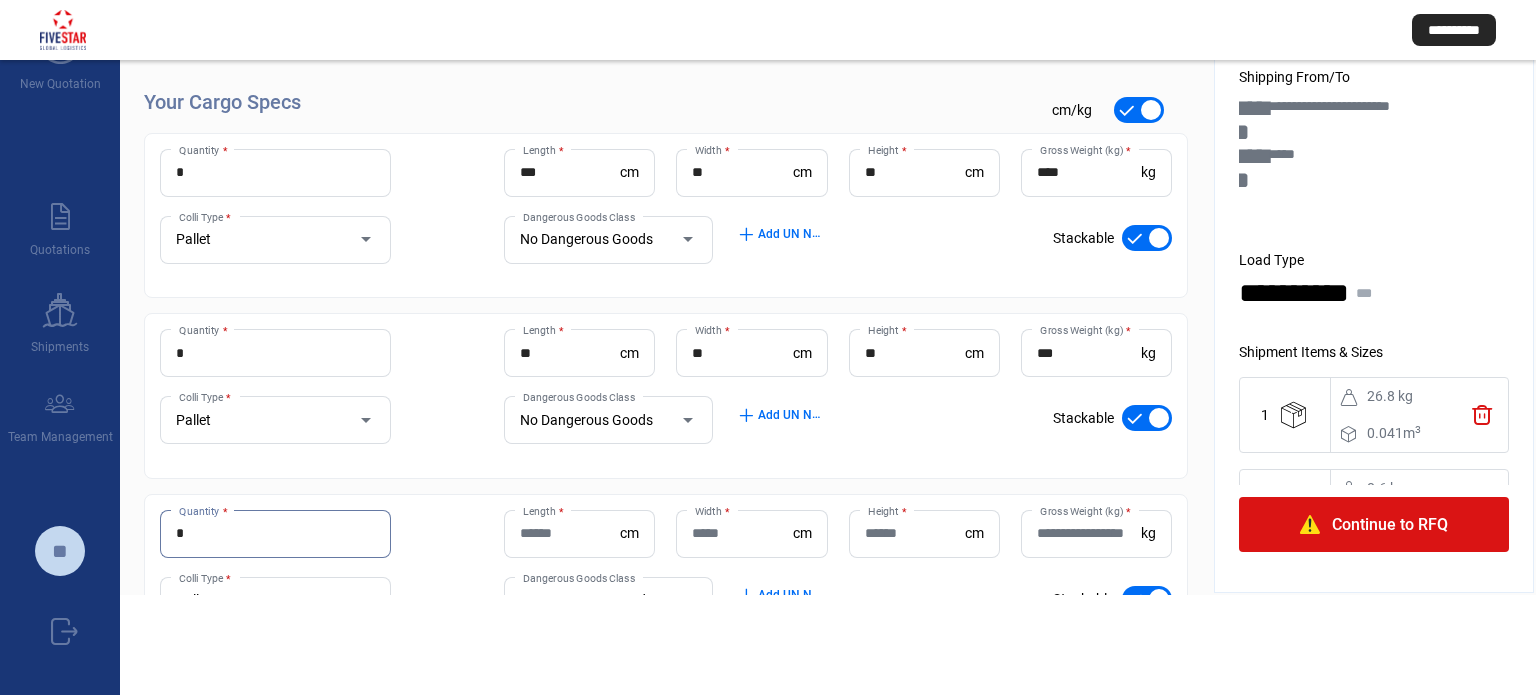 type on "*" 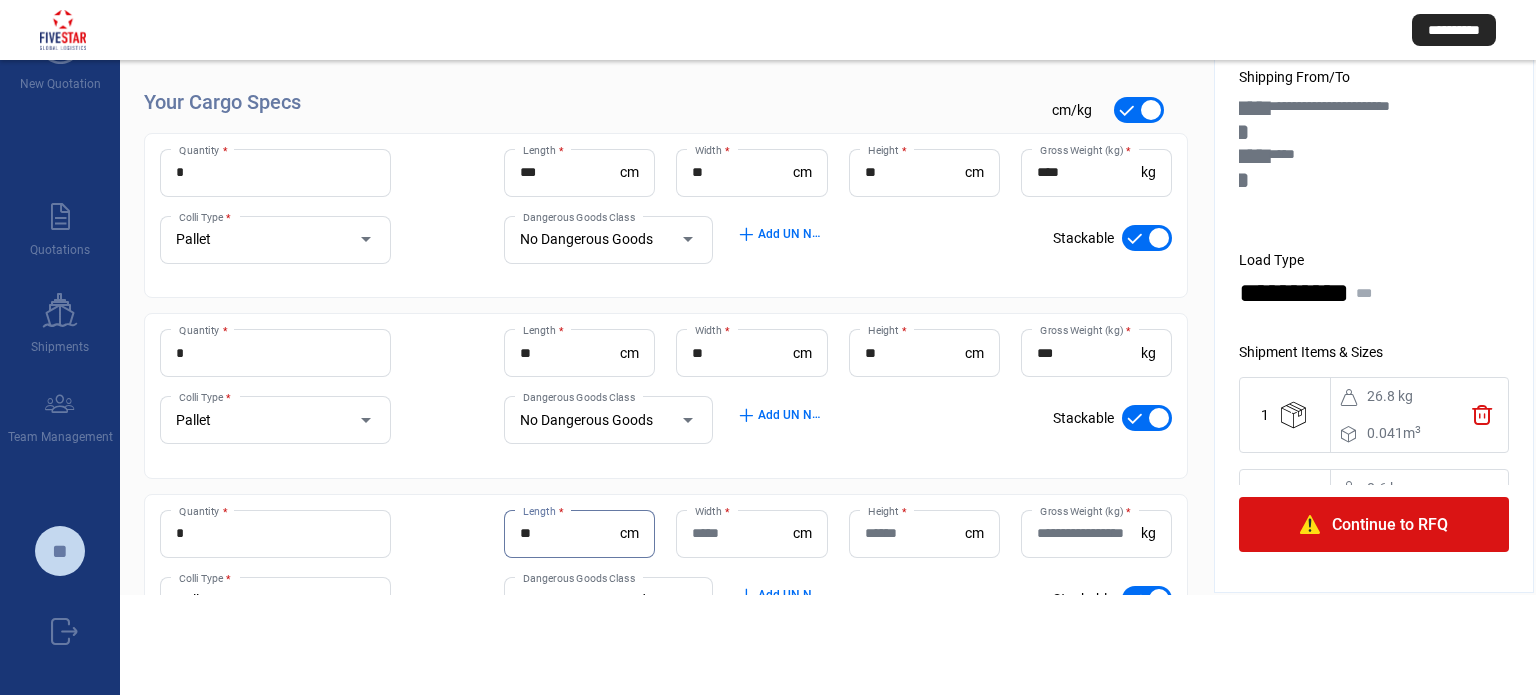 type on "**" 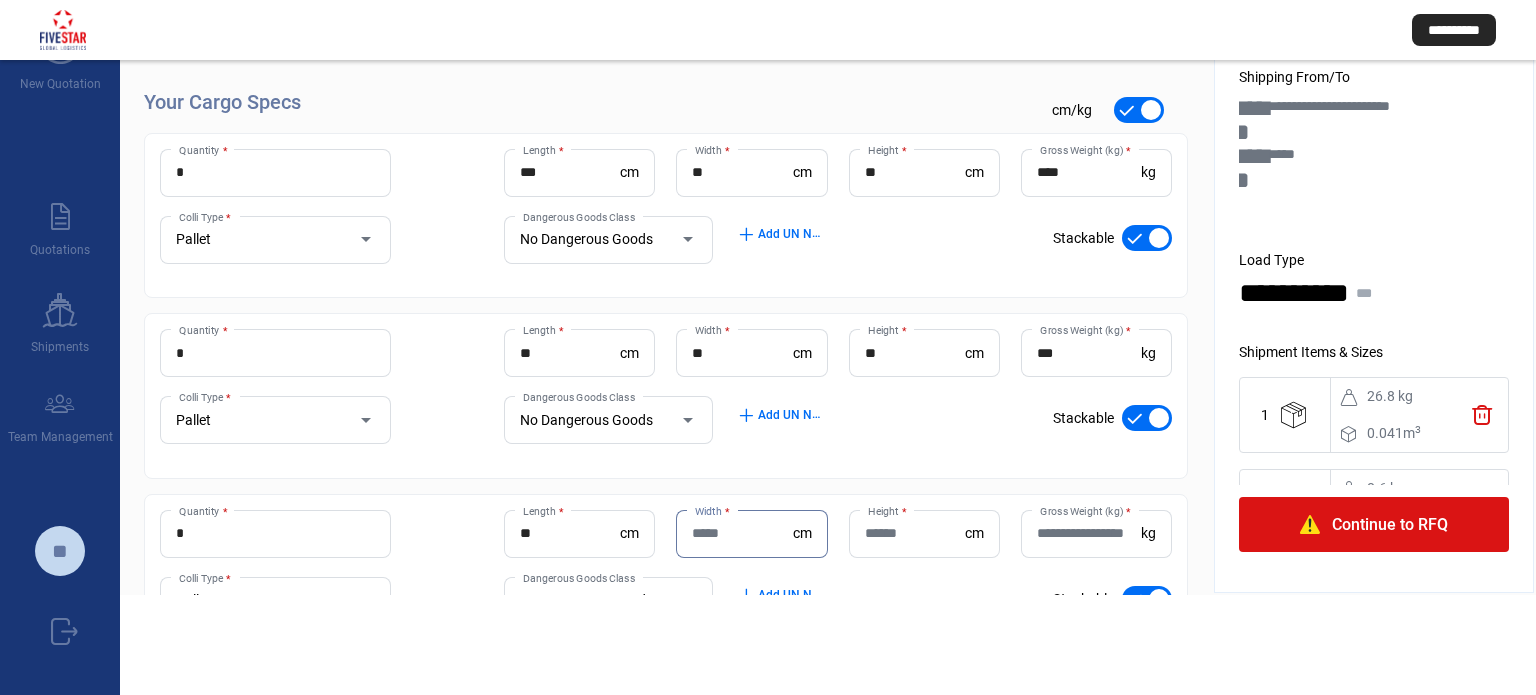 click on "Width  *" at bounding box center [742, 533] 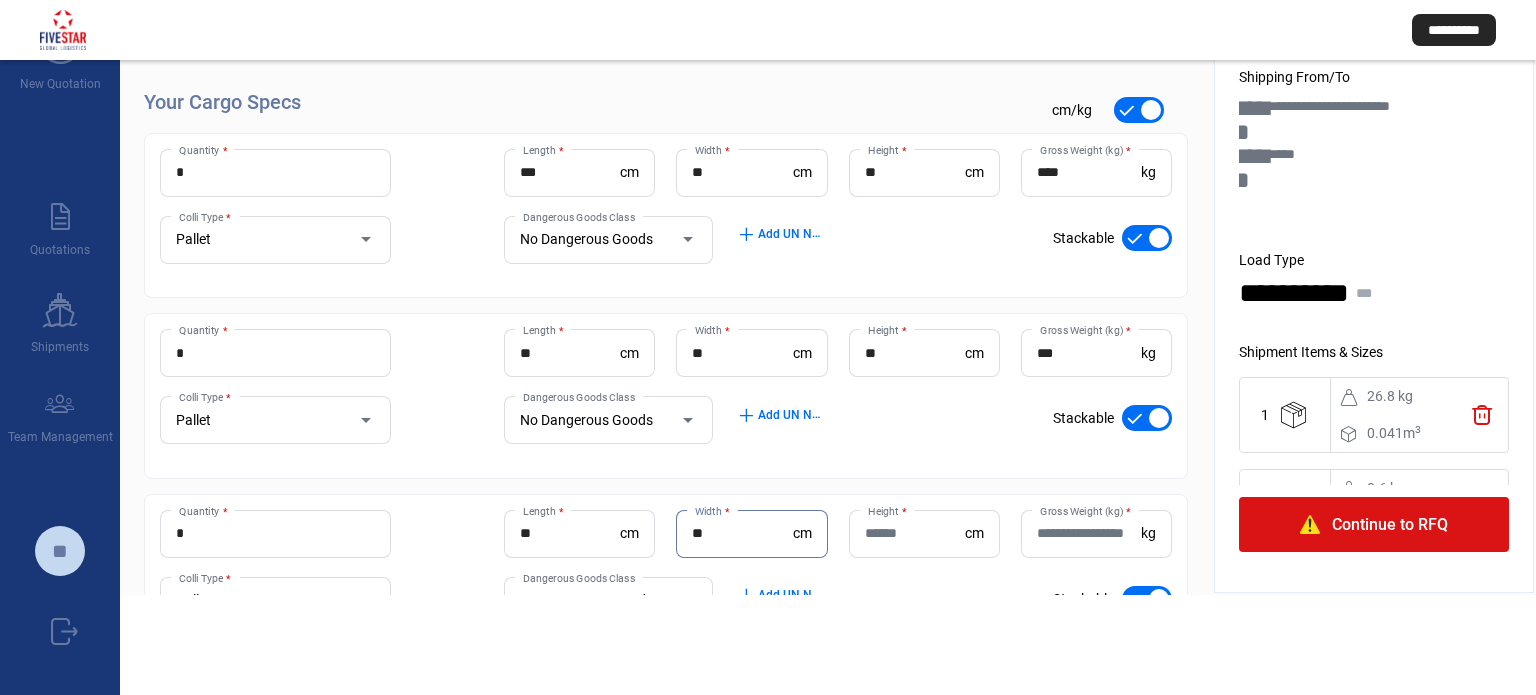type on "**" 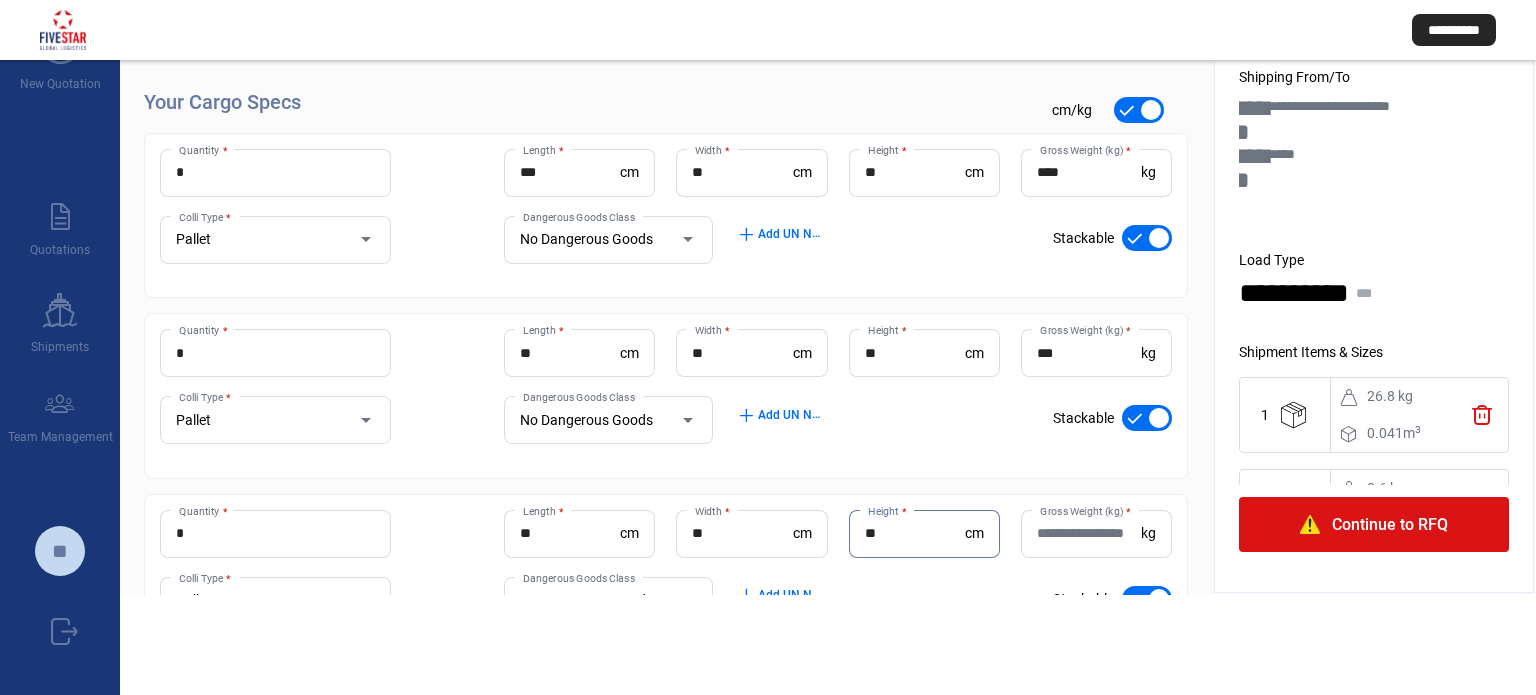 type on "**" 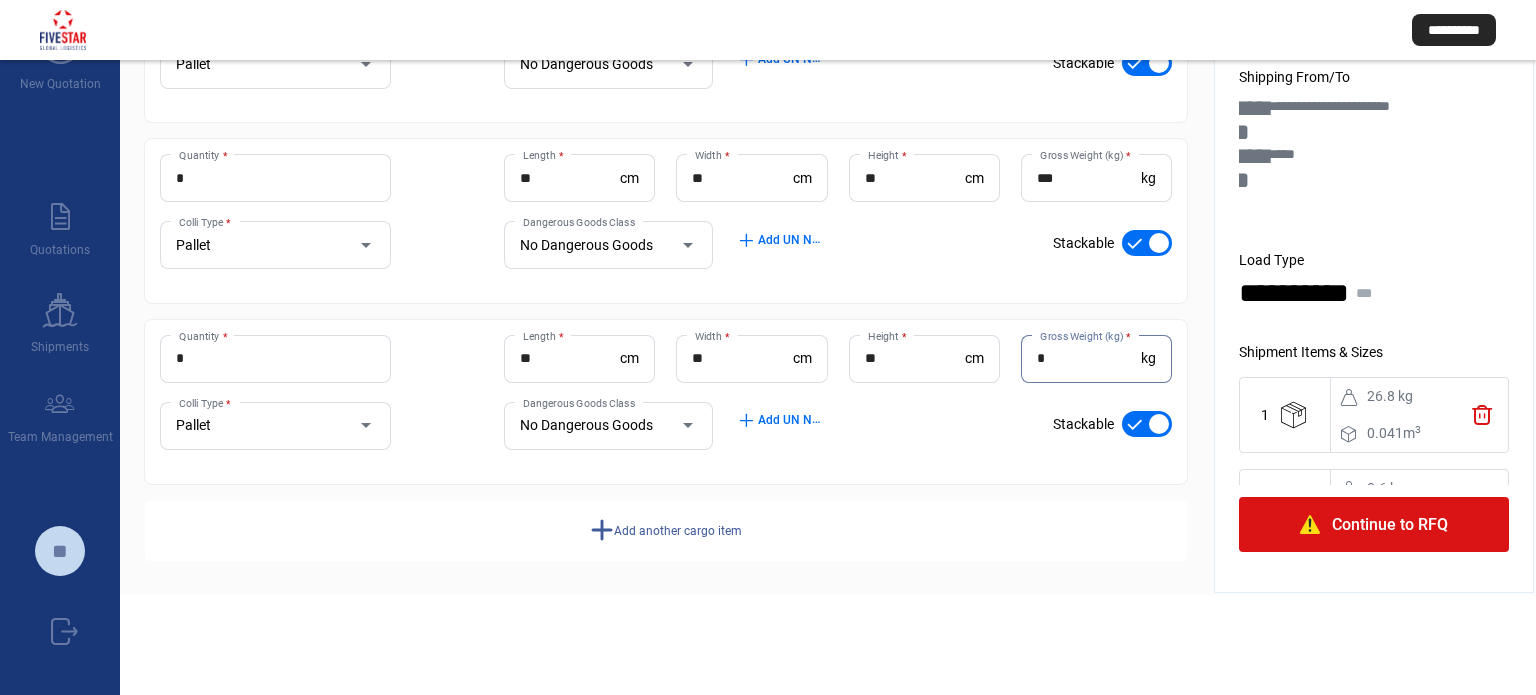scroll, scrollTop: 308, scrollLeft: 0, axis: vertical 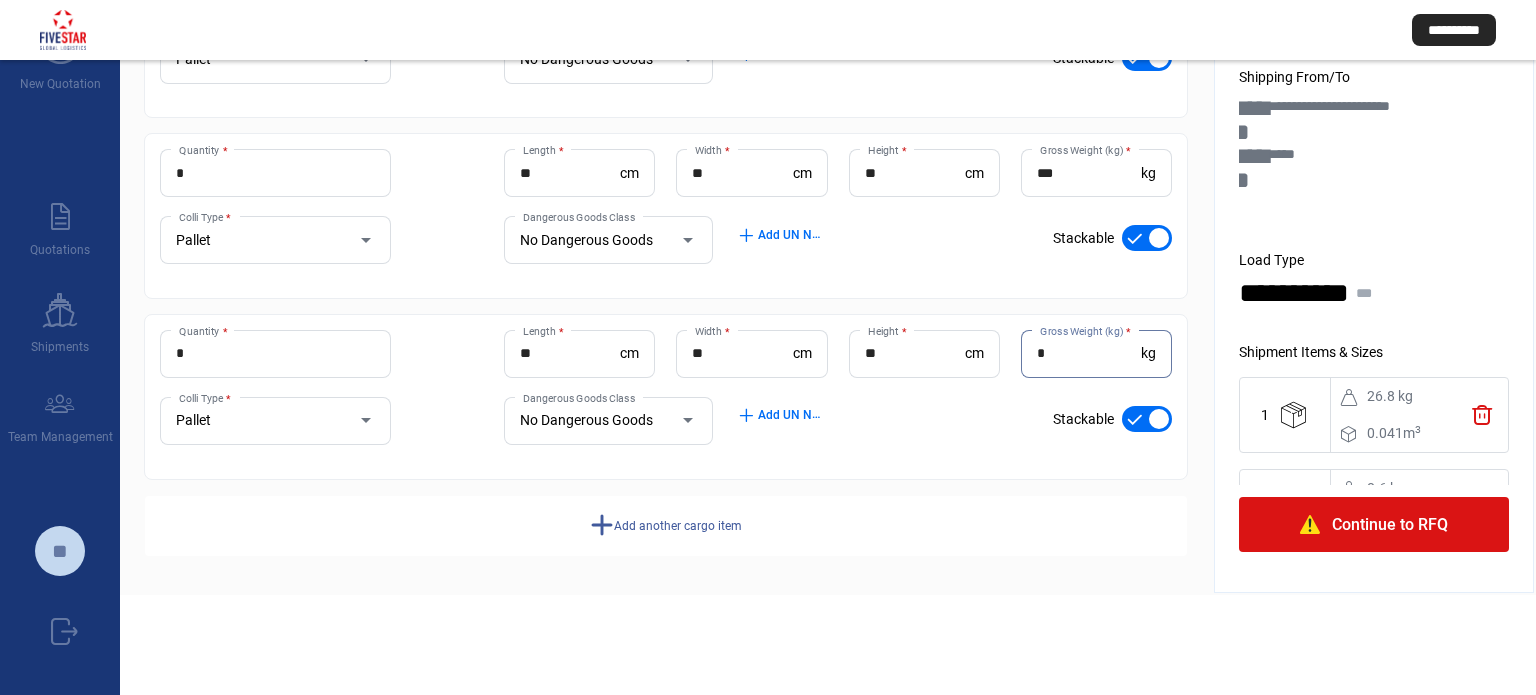 type on "*" 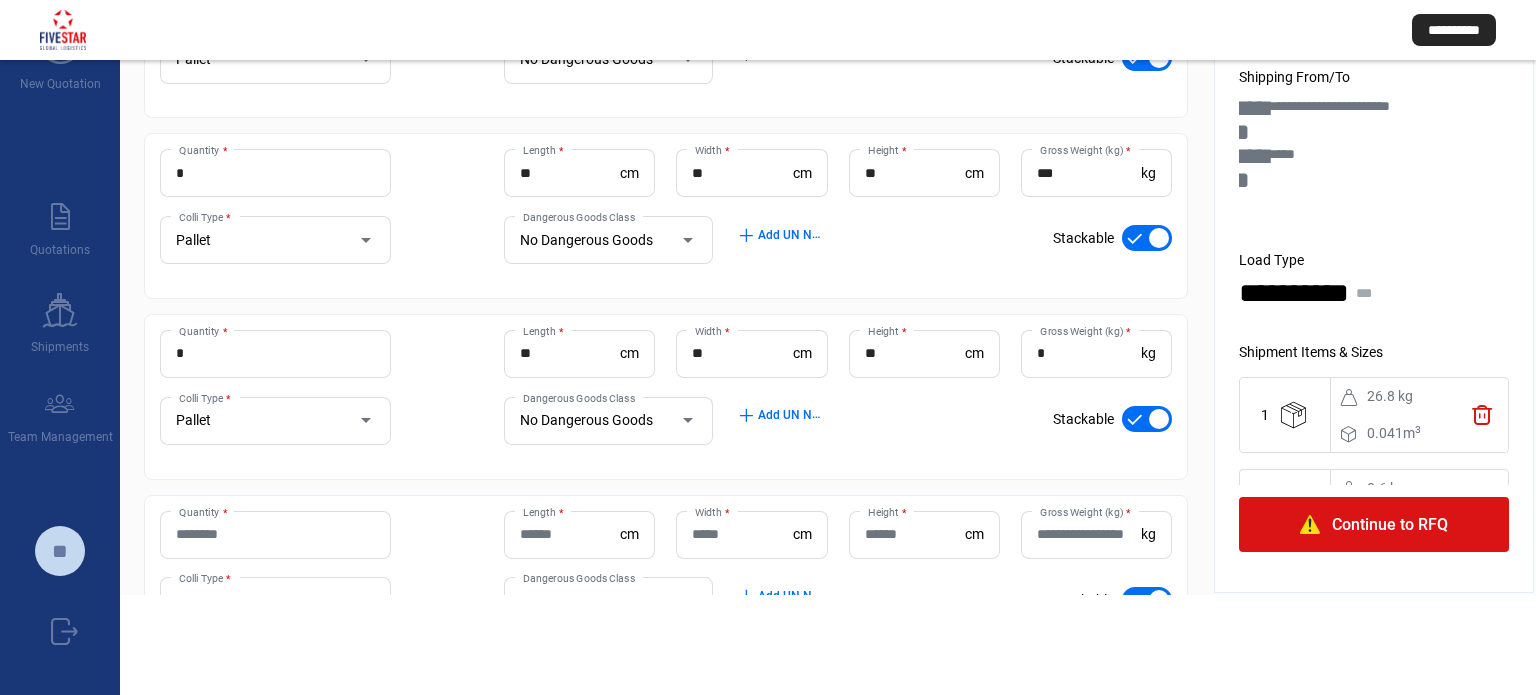 click on "Quantity *" at bounding box center [275, 534] 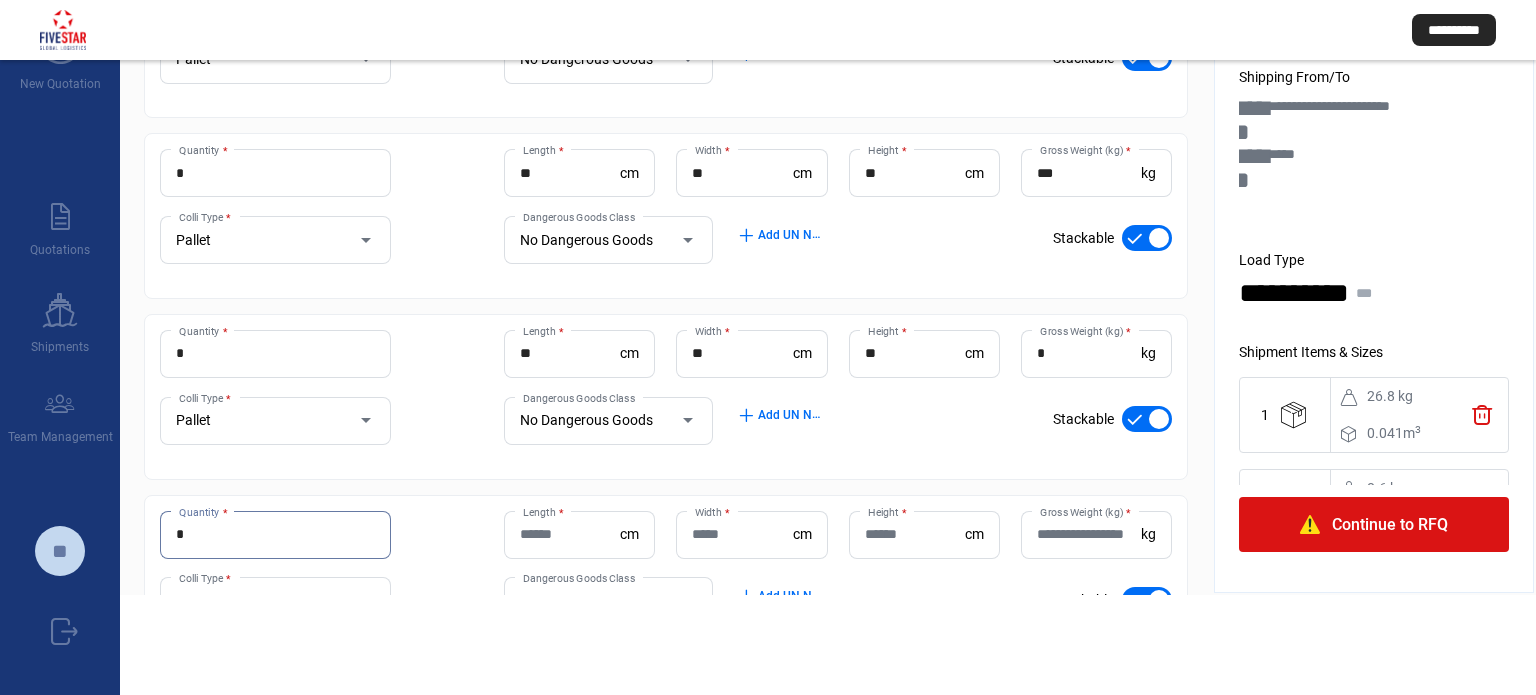 type on "*" 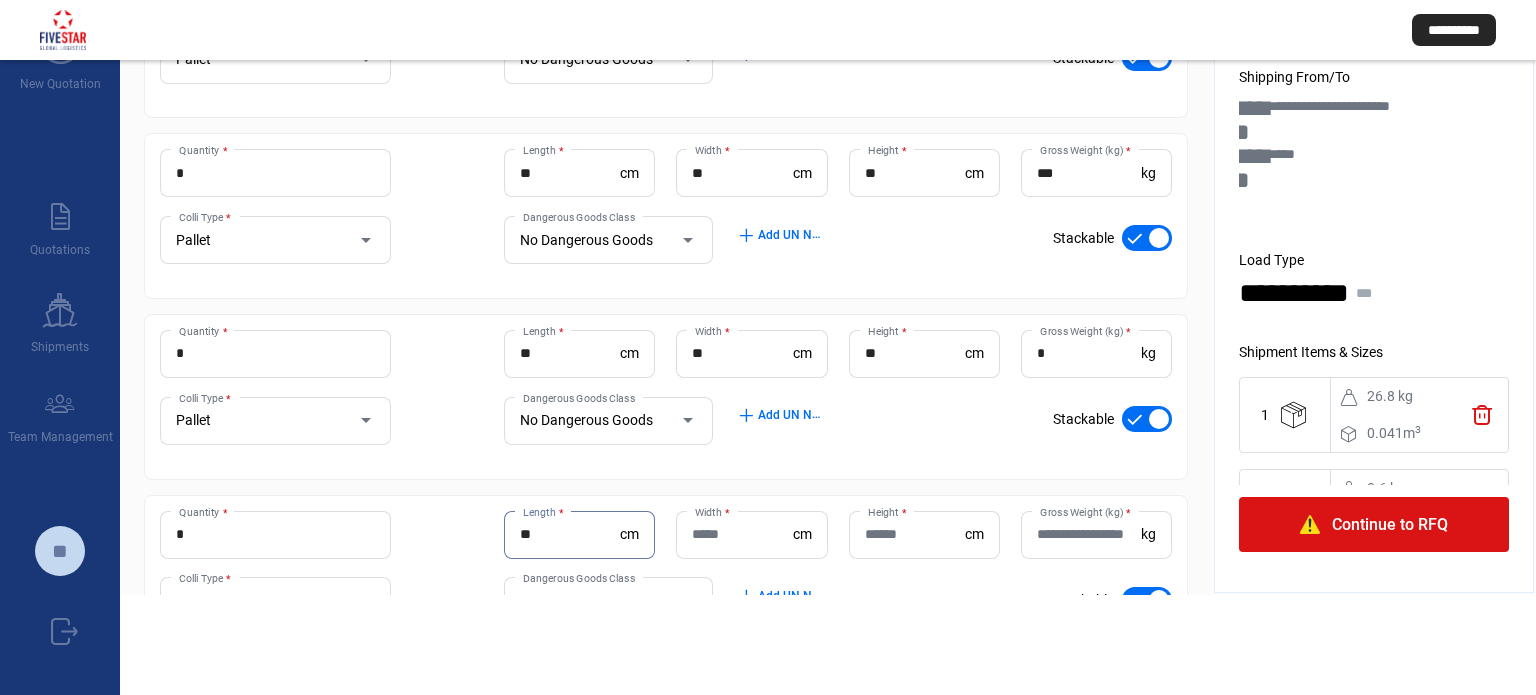 type on "**" 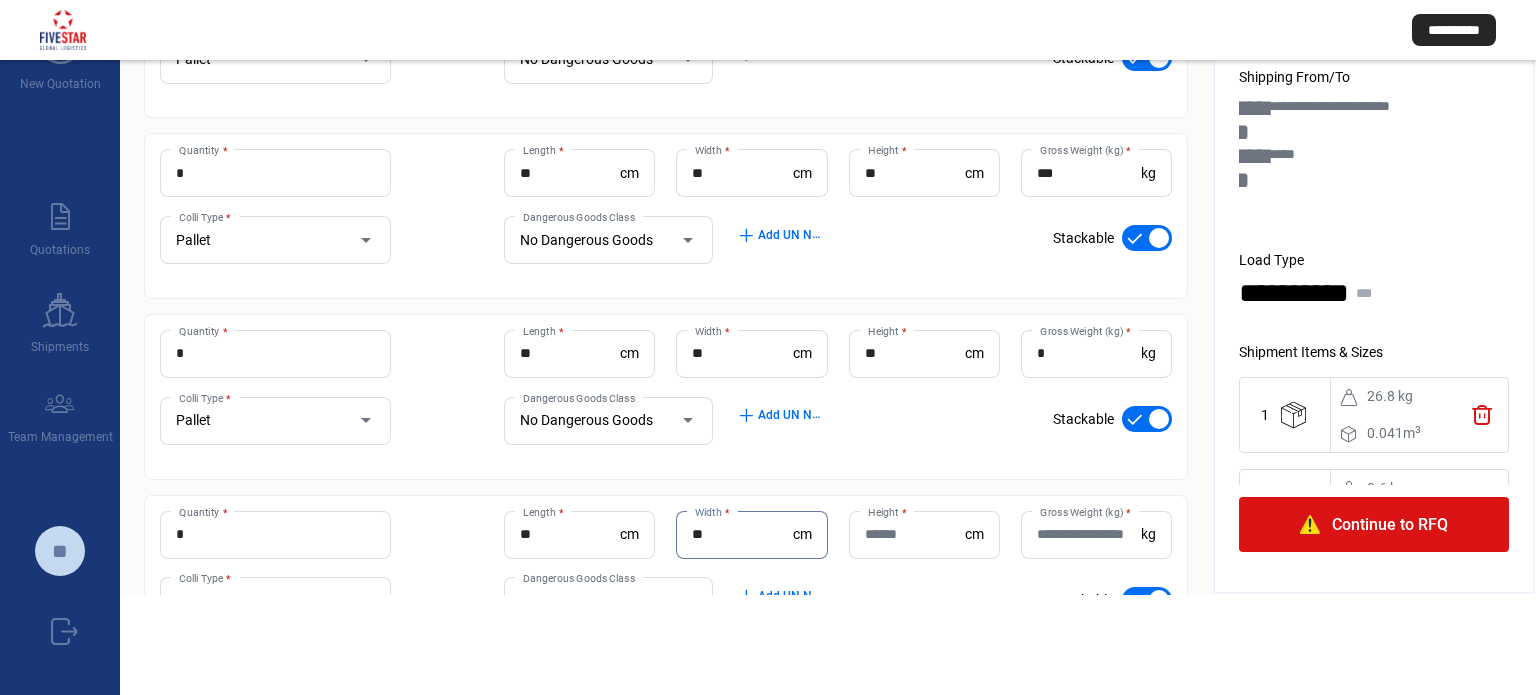 type on "**" 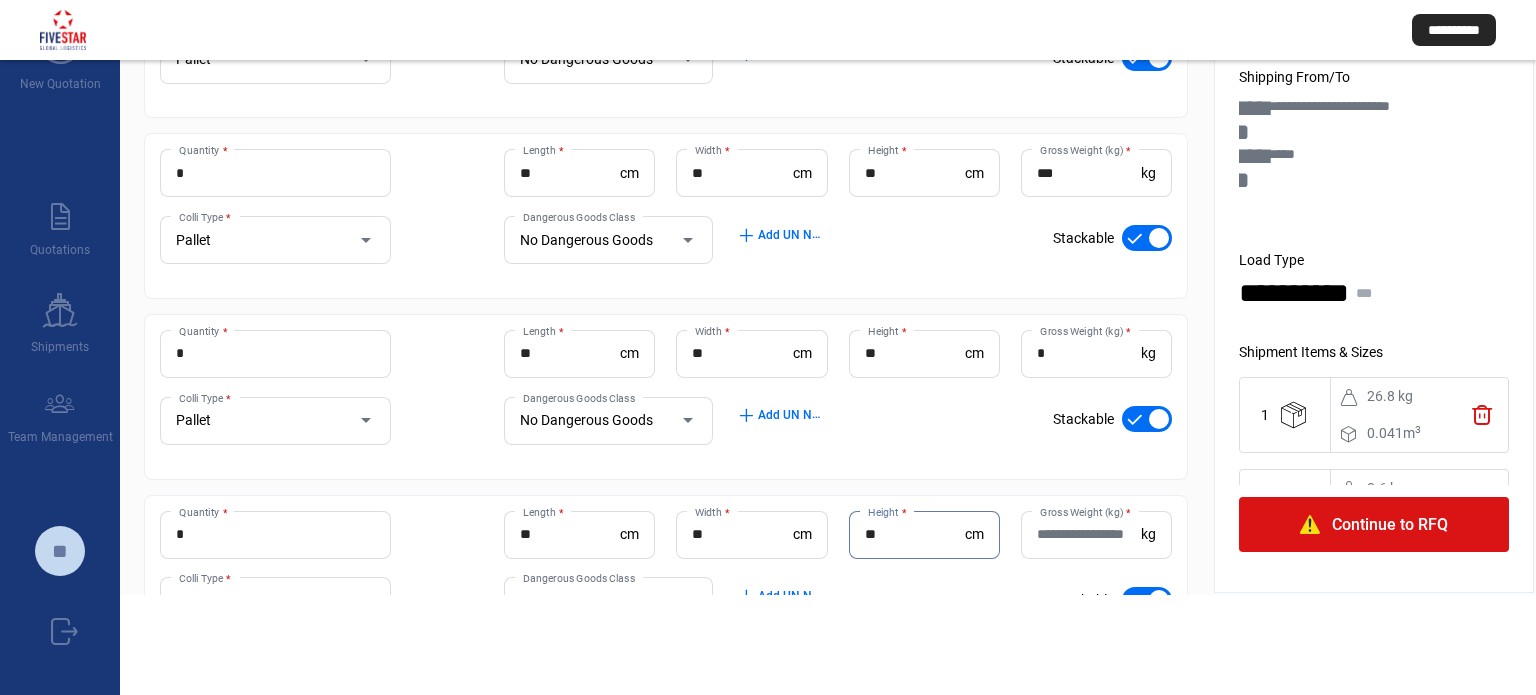 type on "**" 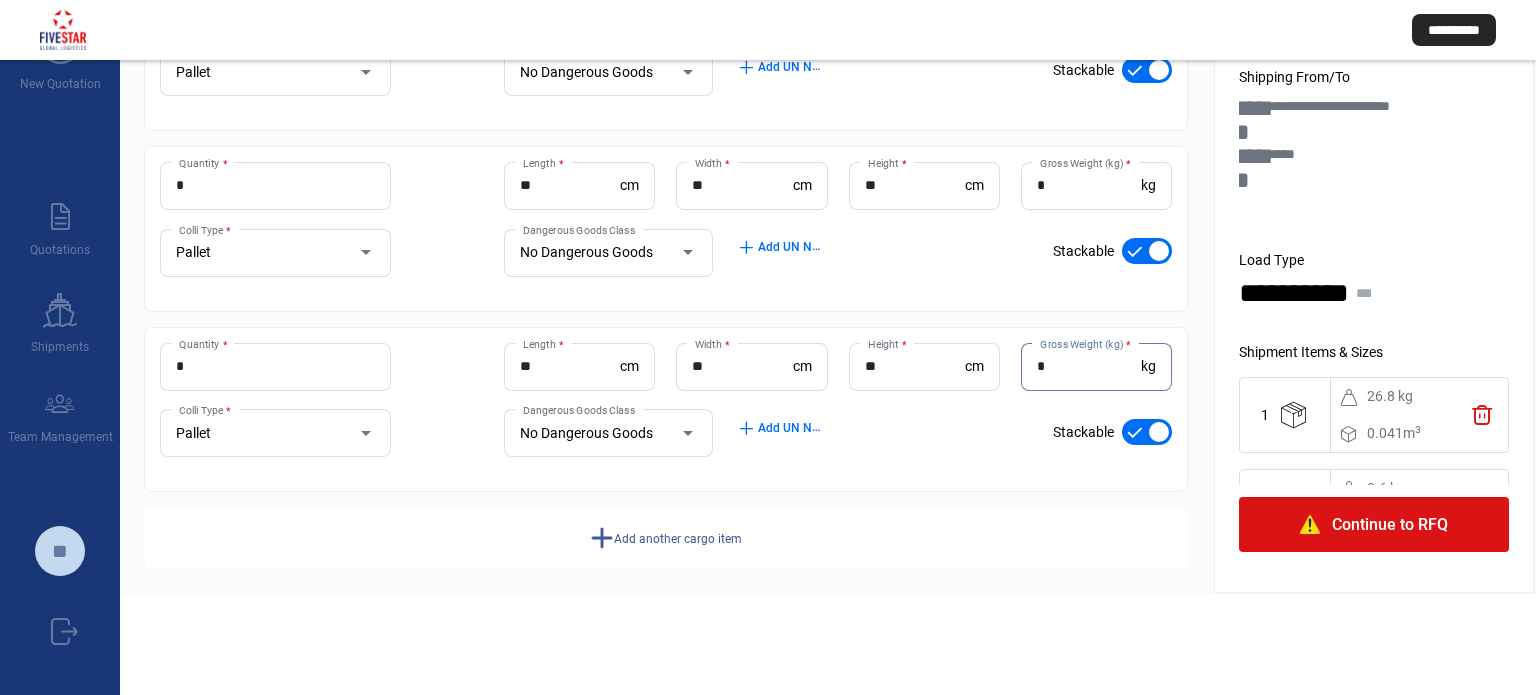 scroll, scrollTop: 488, scrollLeft: 0, axis: vertical 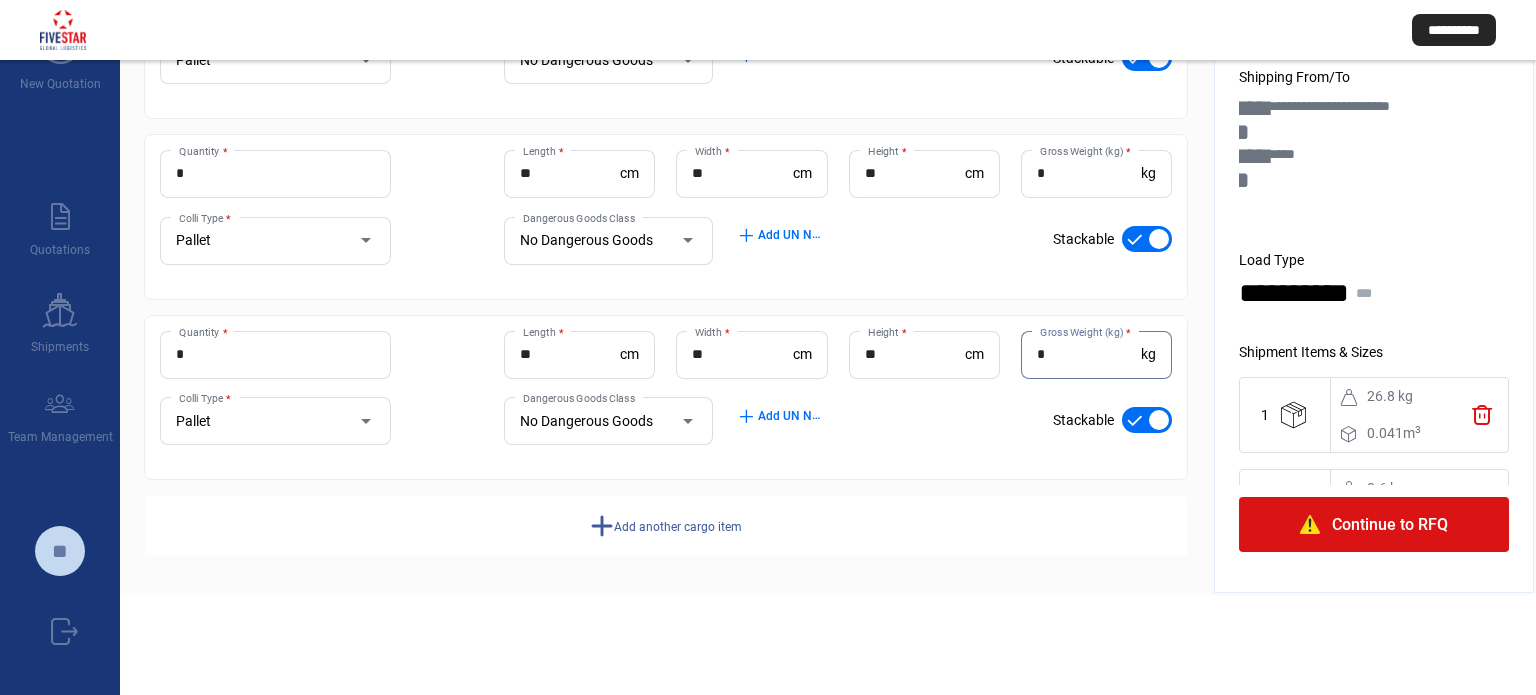 type on "*" 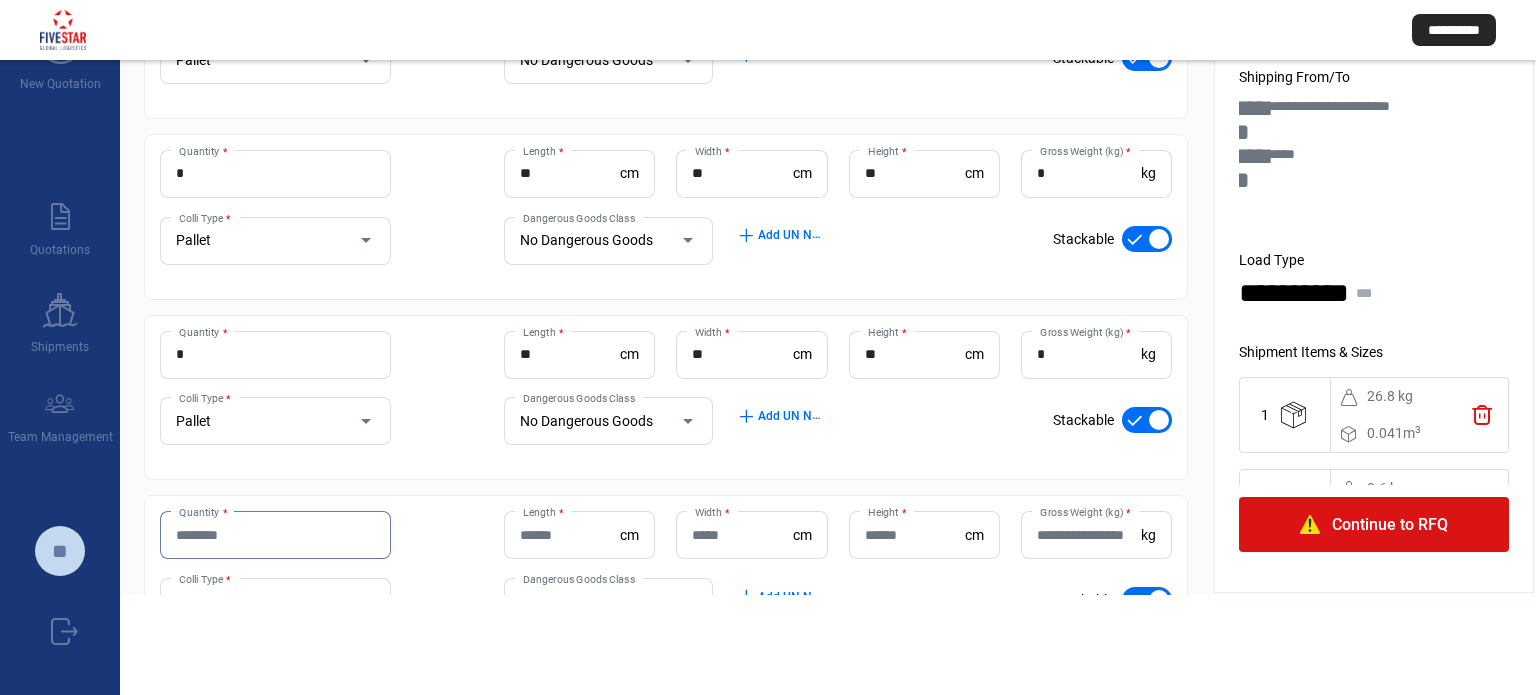 click on "Quantity *" at bounding box center (275, 535) 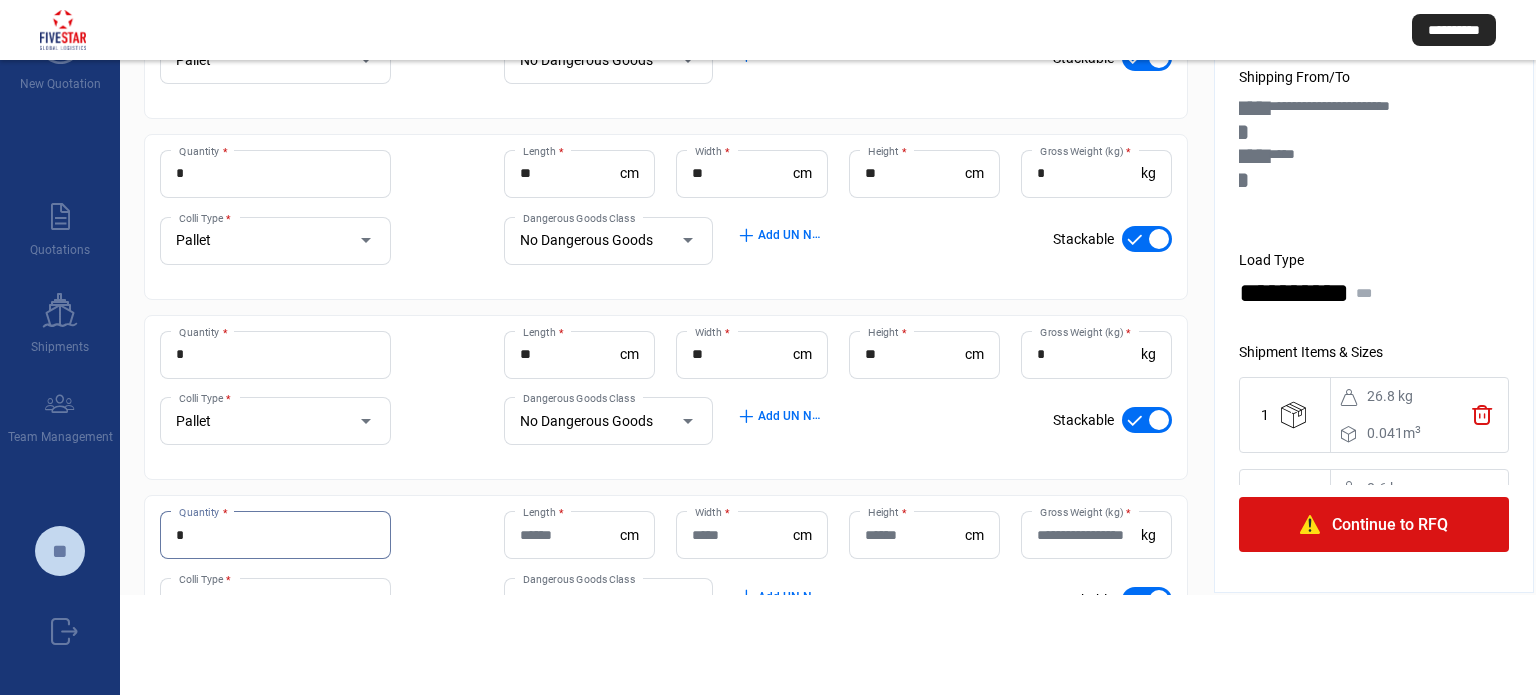 type on "*" 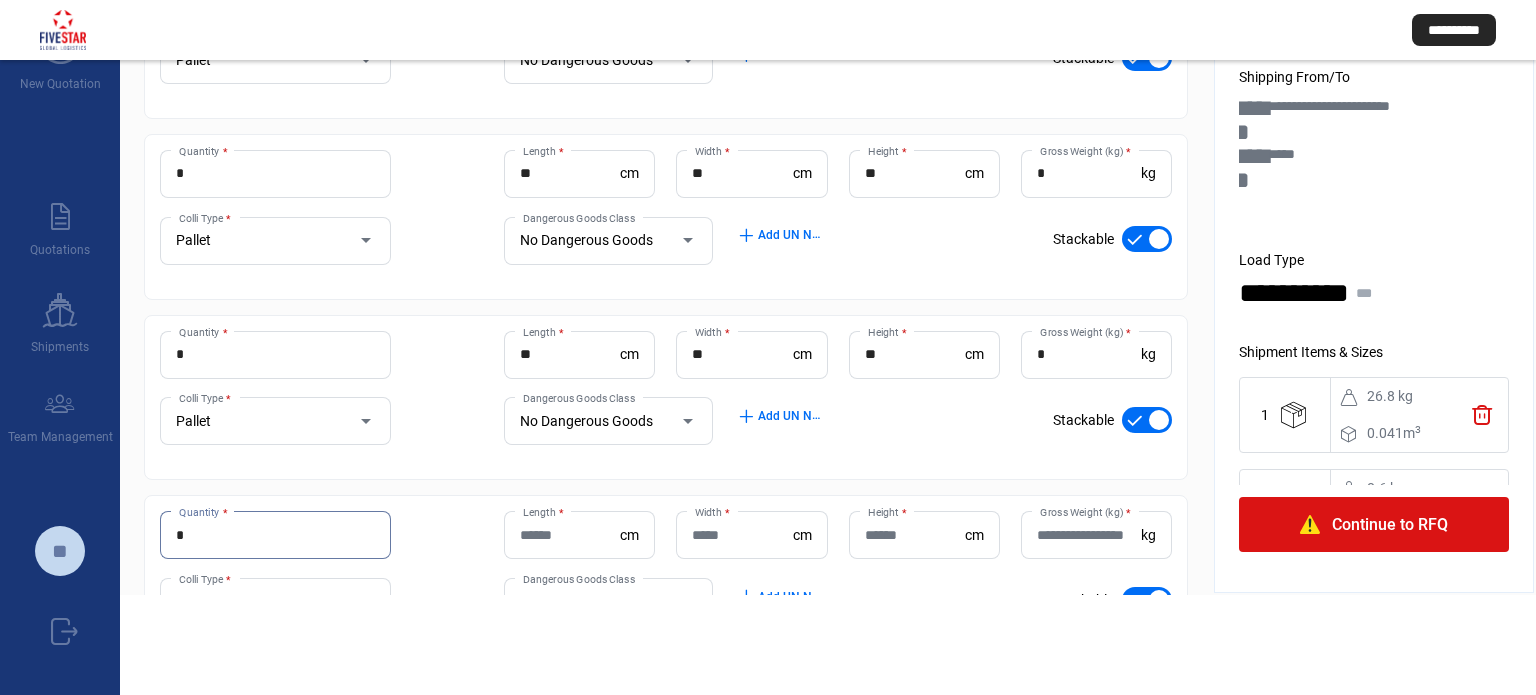 click on "Length  *" 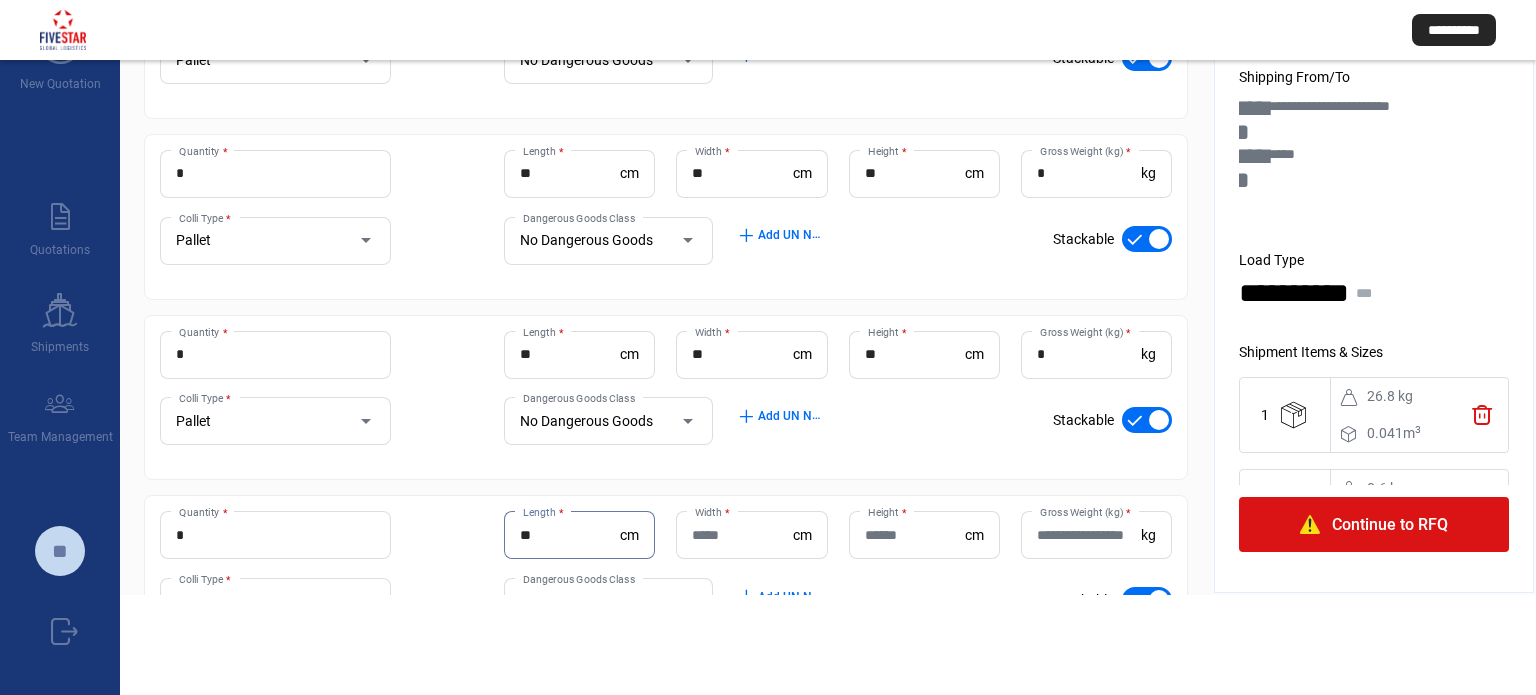 type on "**" 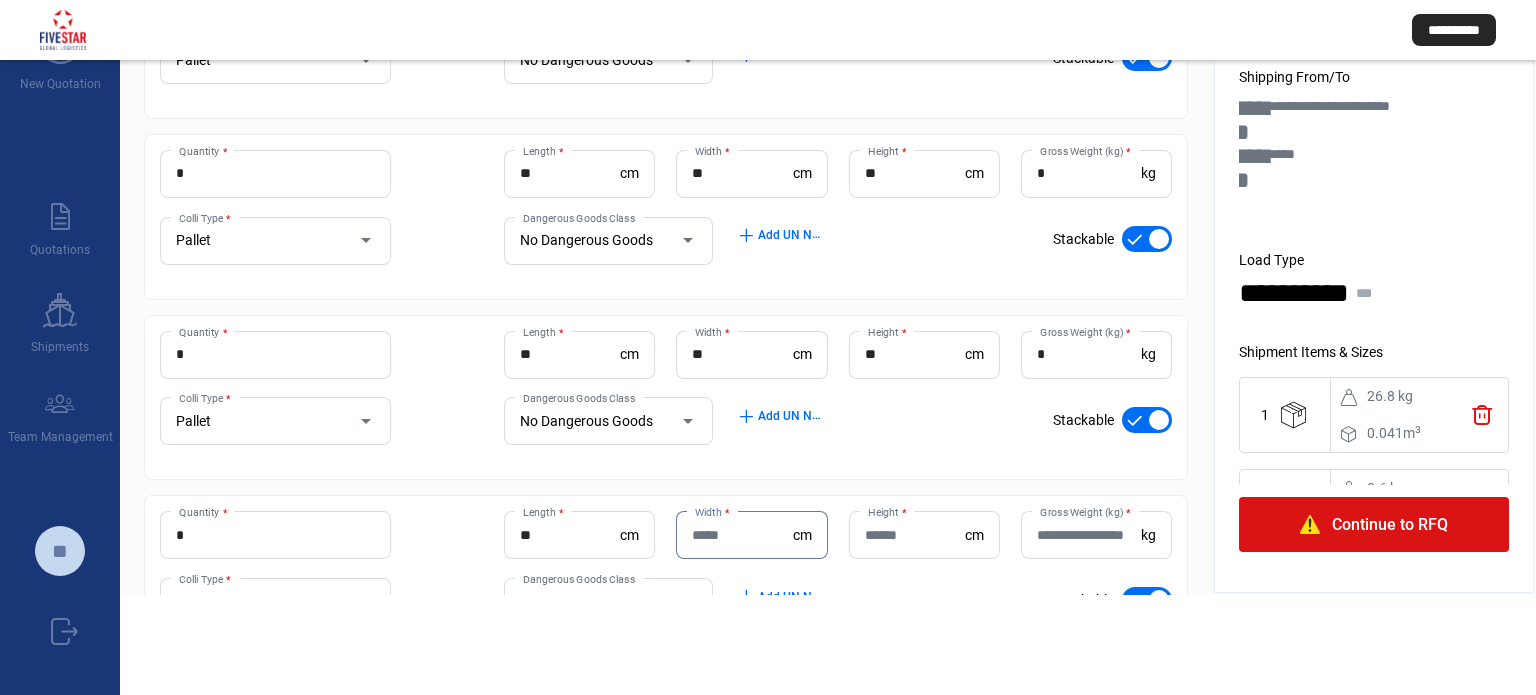 click on "Width  *" at bounding box center [742, 535] 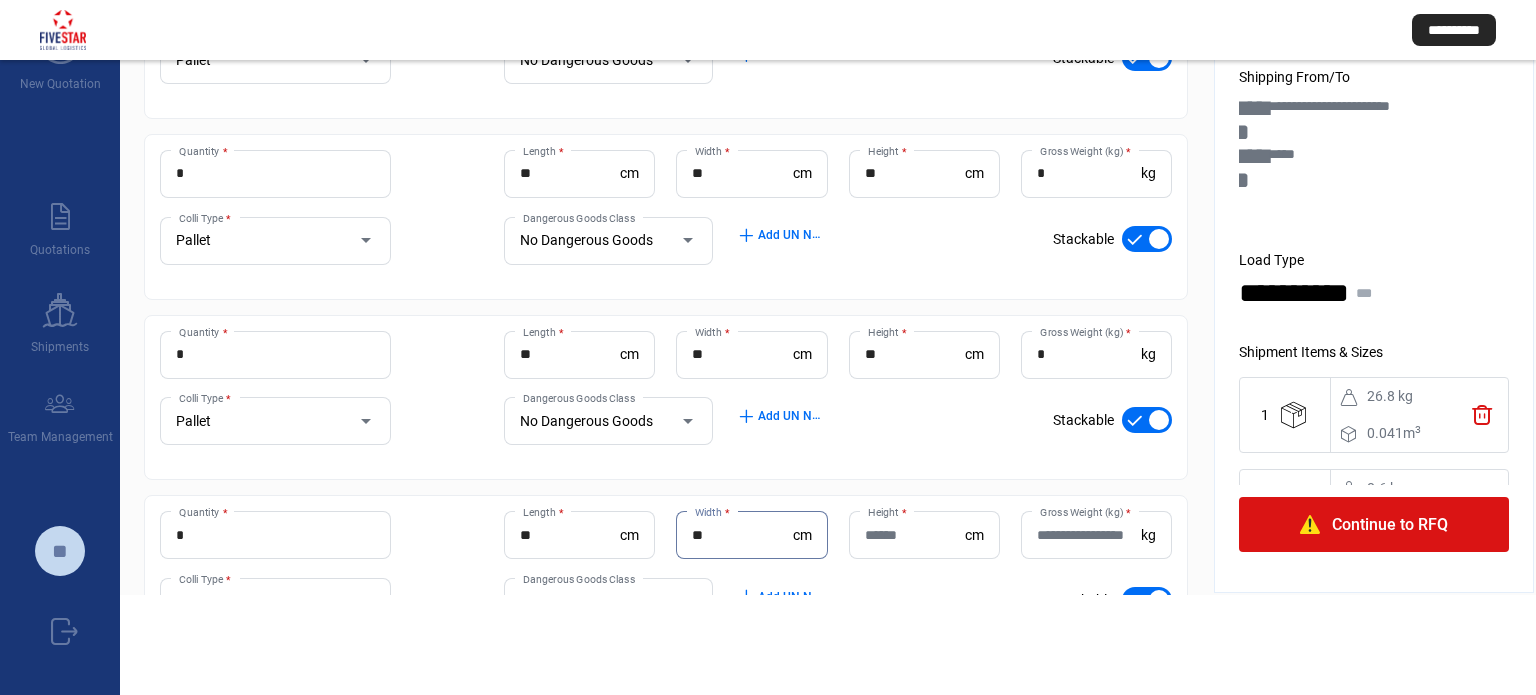type on "**" 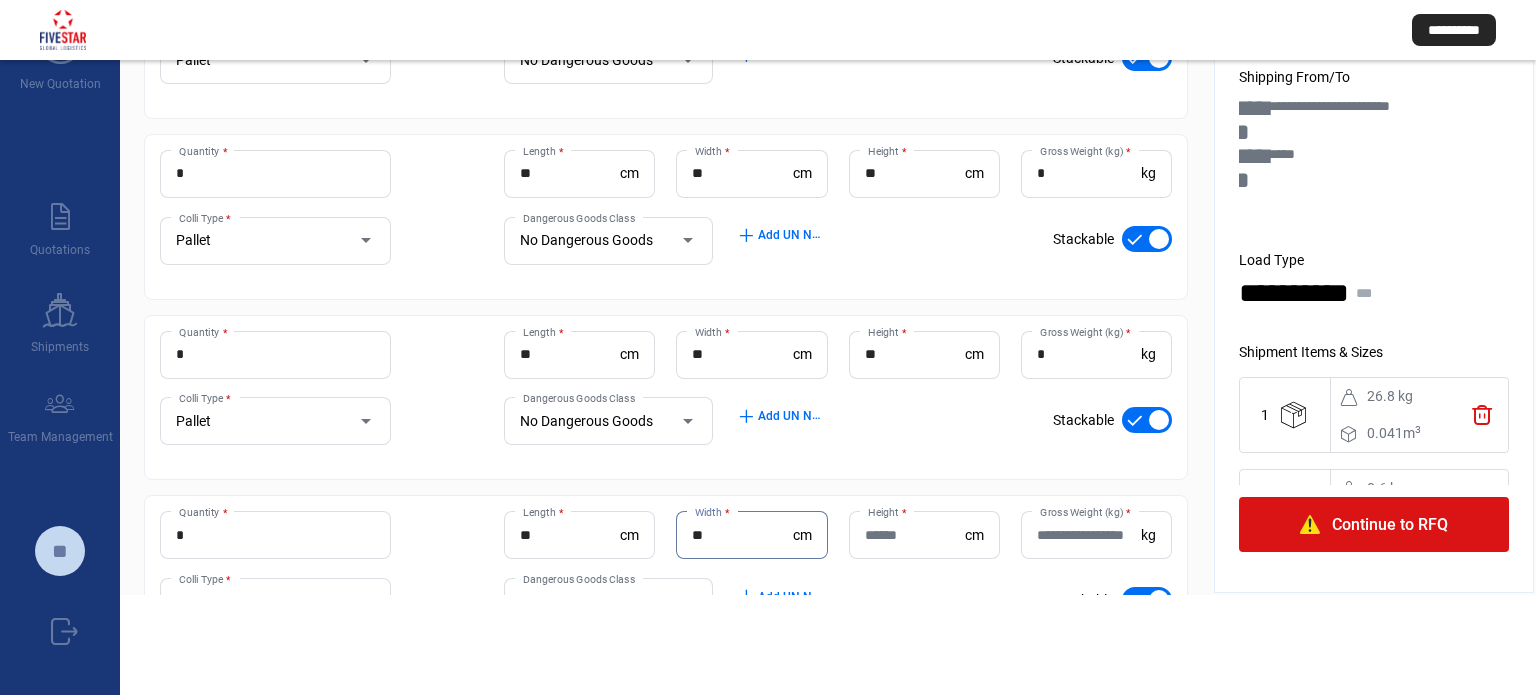 click on "Height  *" at bounding box center [915, 535] 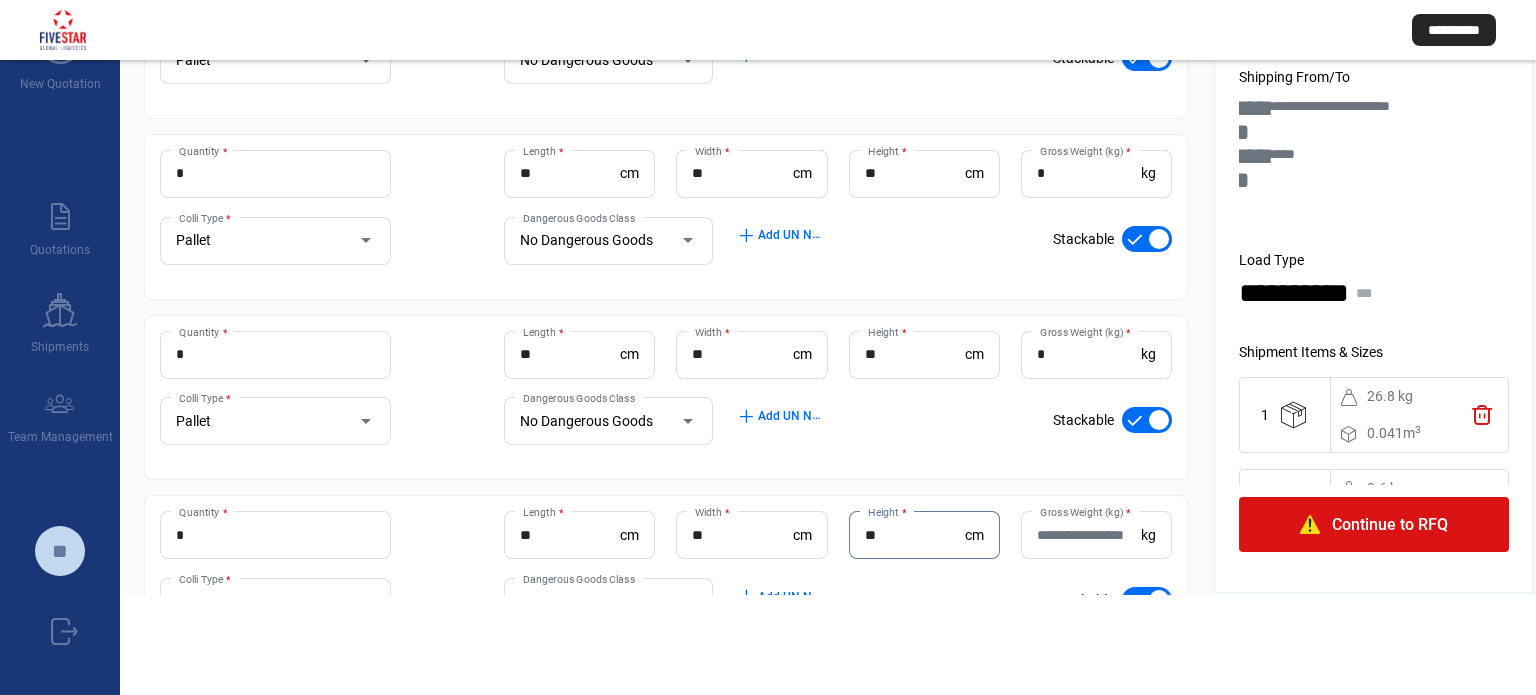 type on "**" 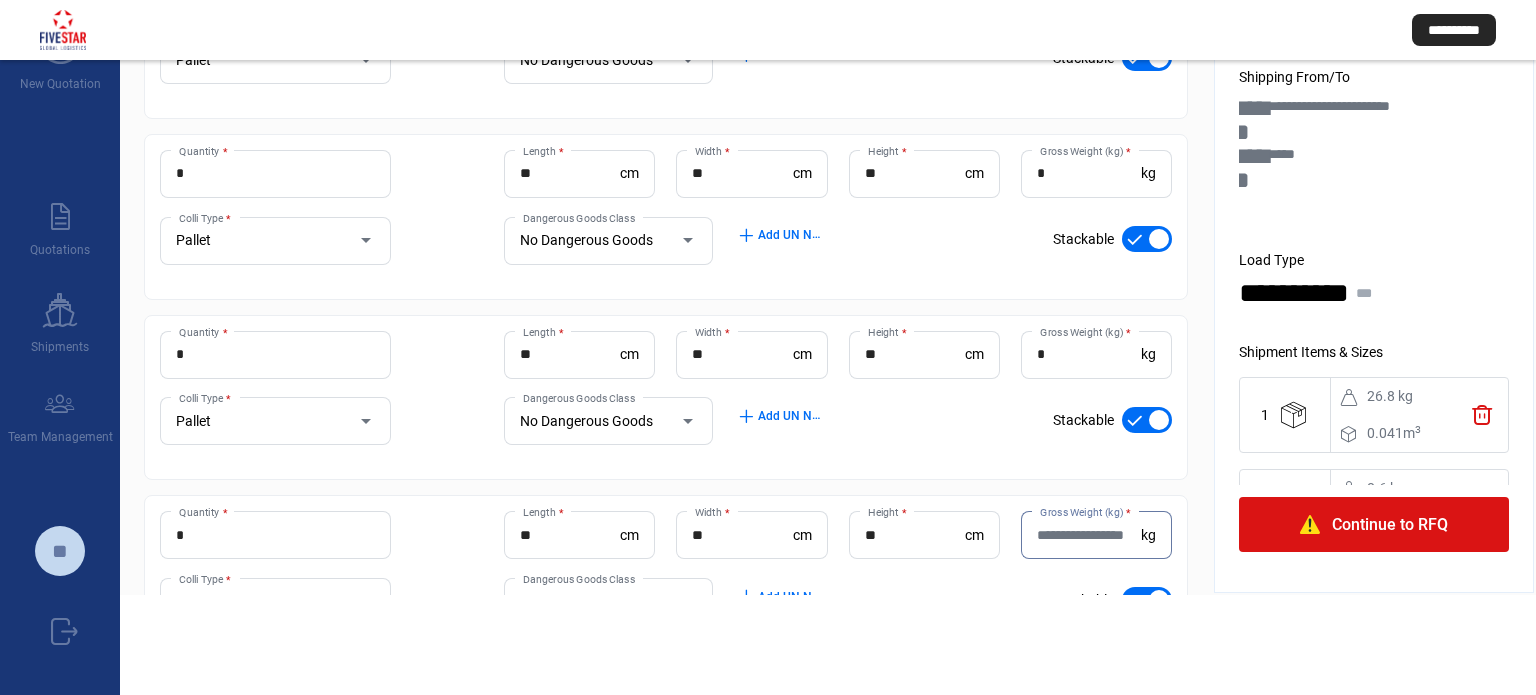 click on "Gross Weight (kg)  *" at bounding box center (1089, 535) 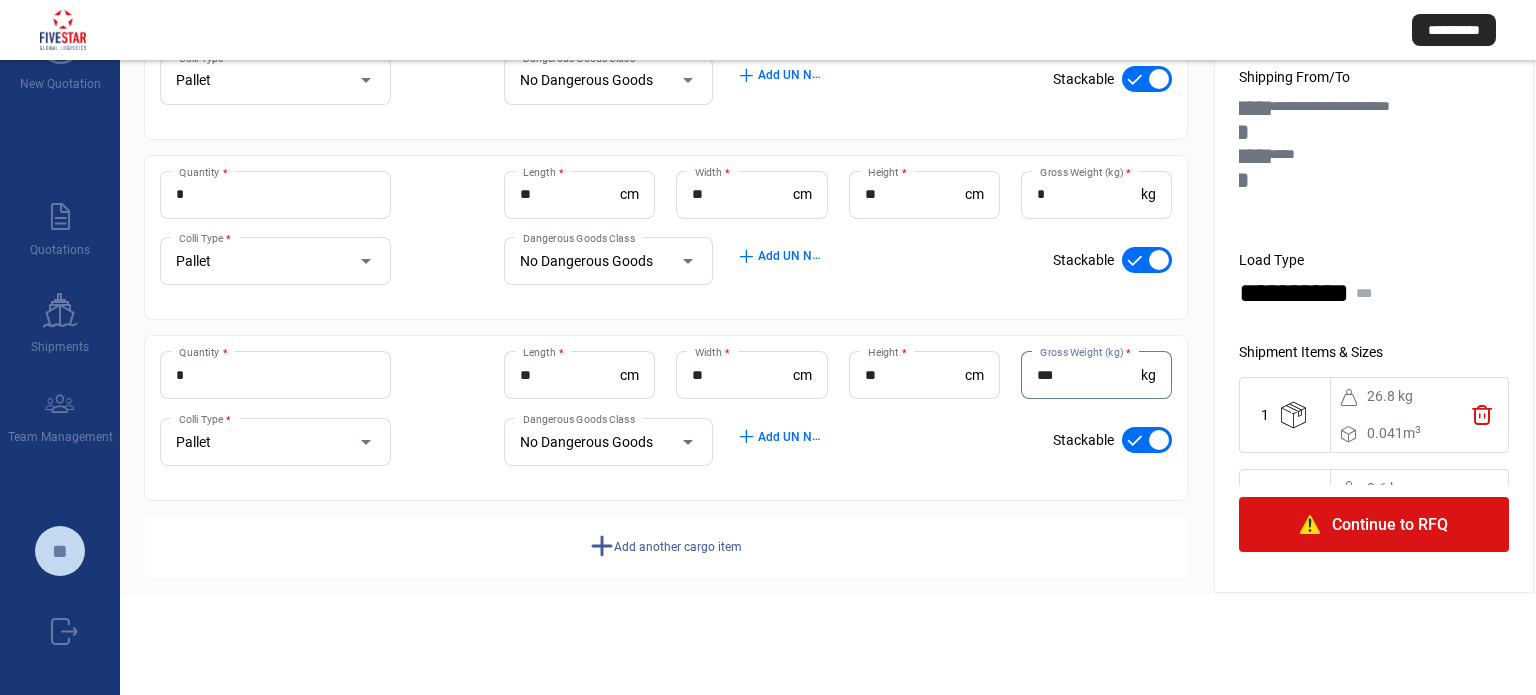 scroll, scrollTop: 668, scrollLeft: 0, axis: vertical 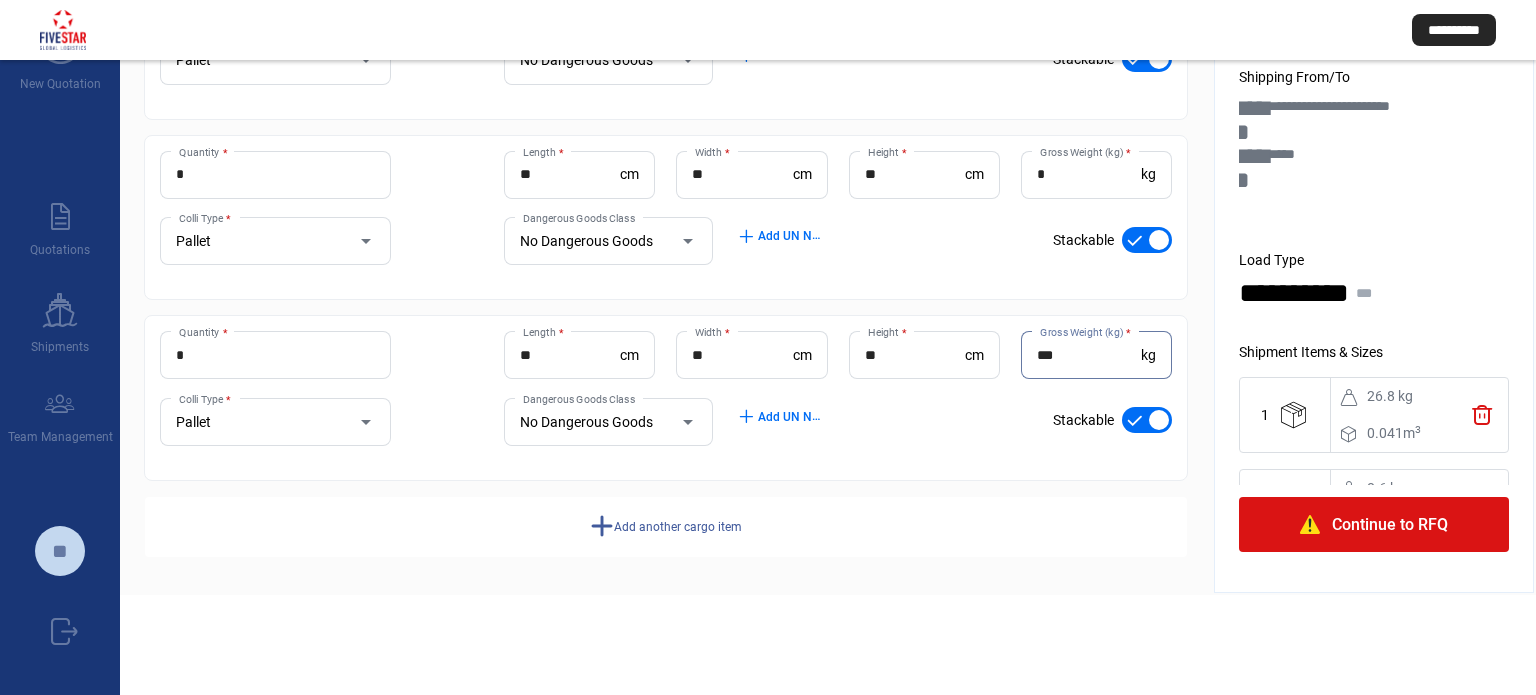 type on "***" 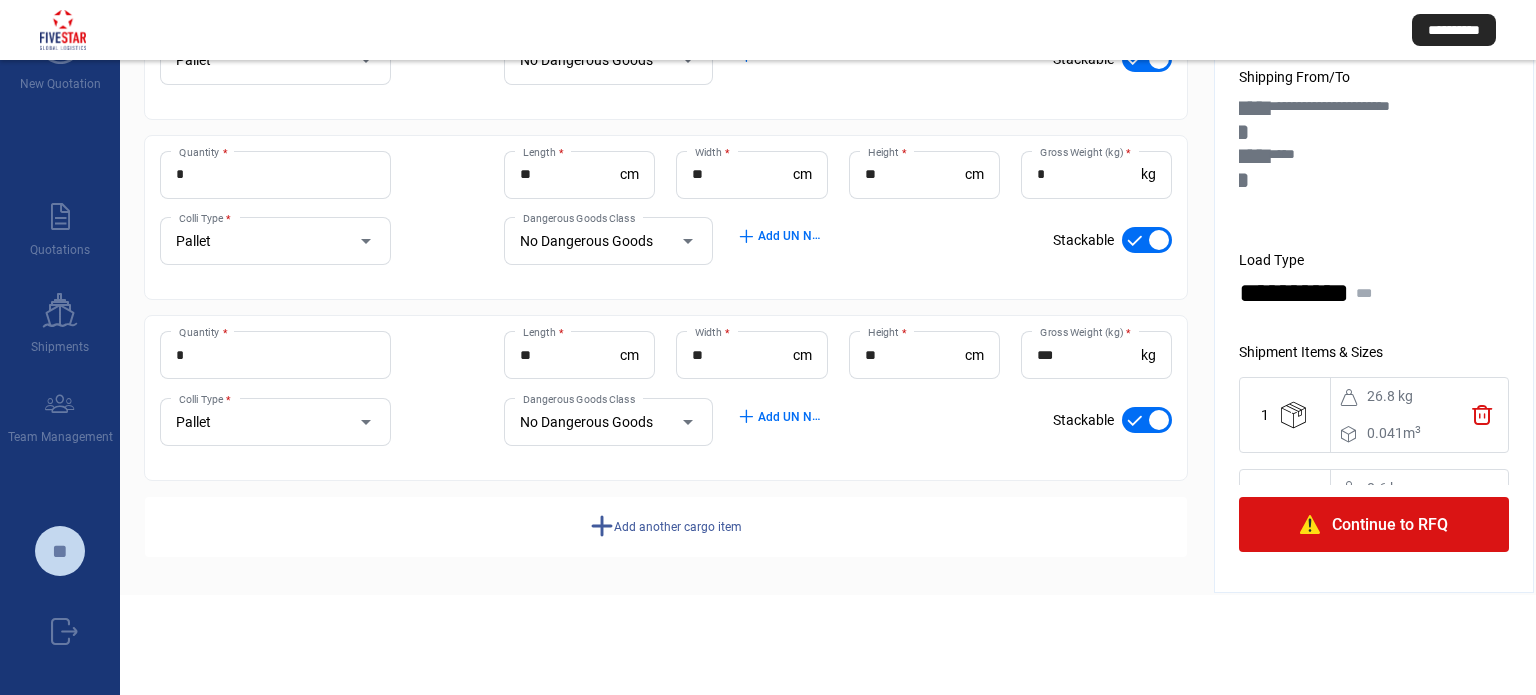 click on "add" 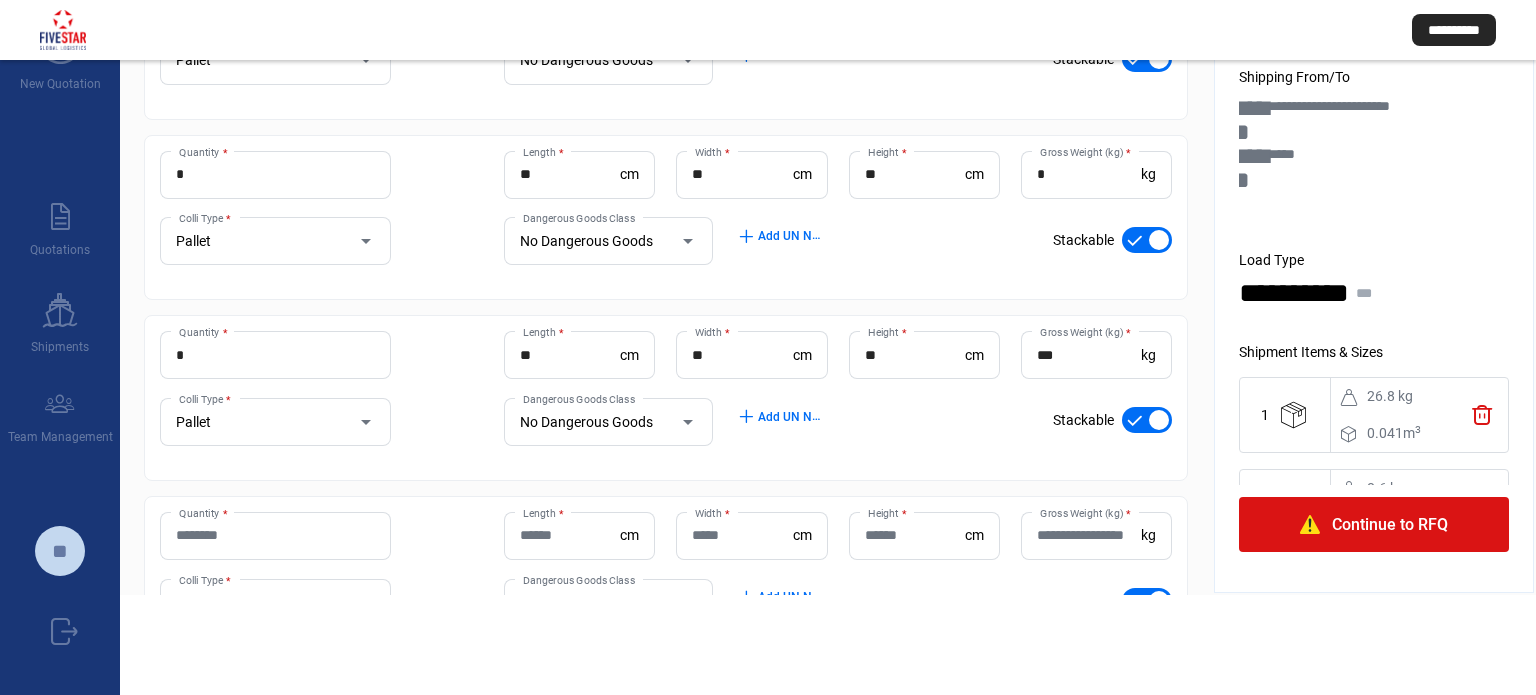 click on "Quantity *" 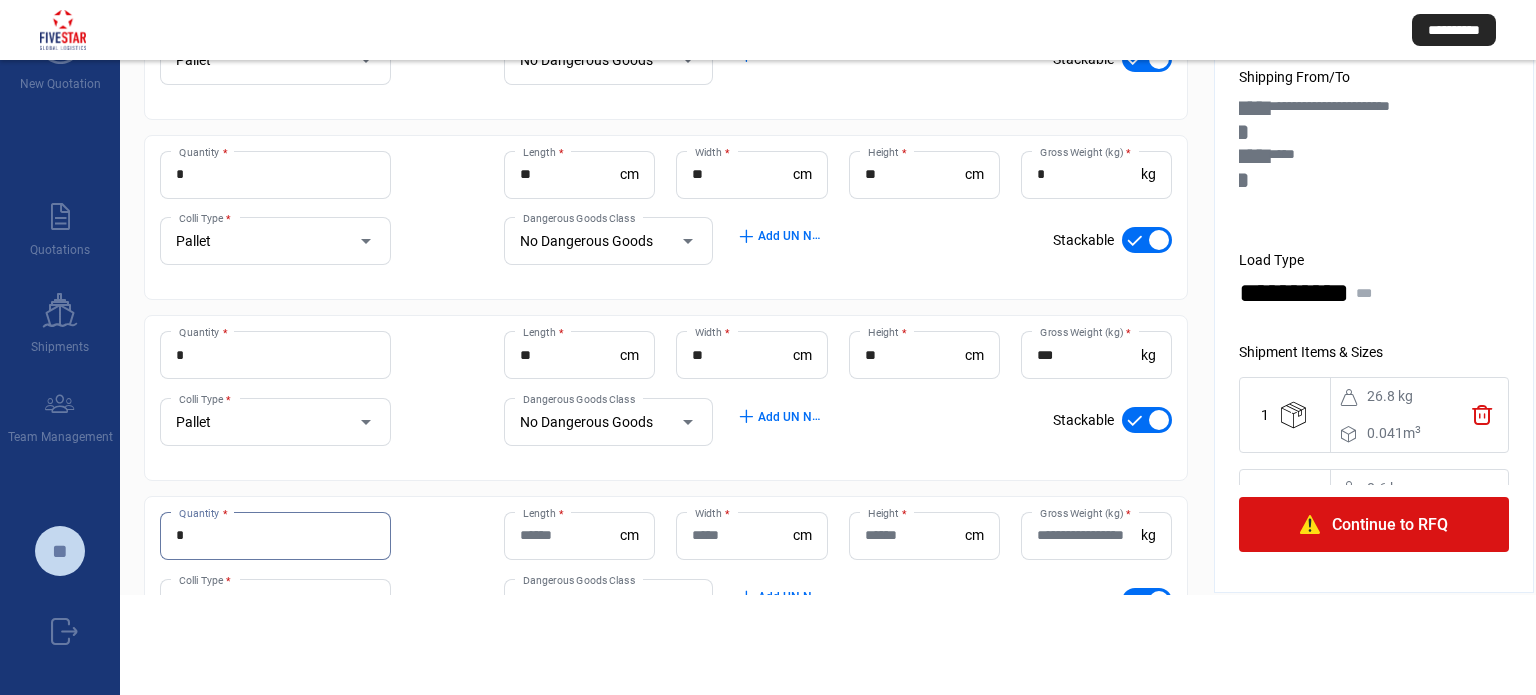 type on "*" 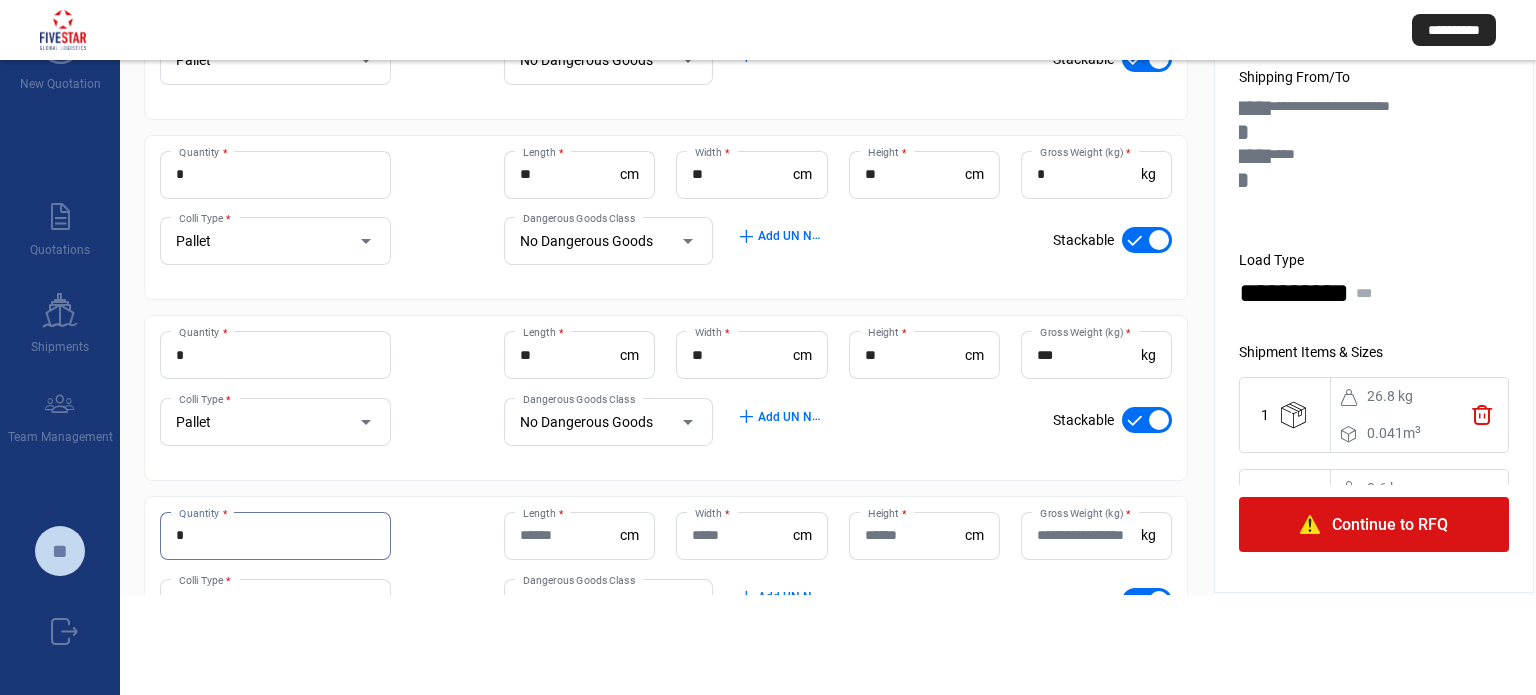 click on "Width  *" at bounding box center (742, 535) 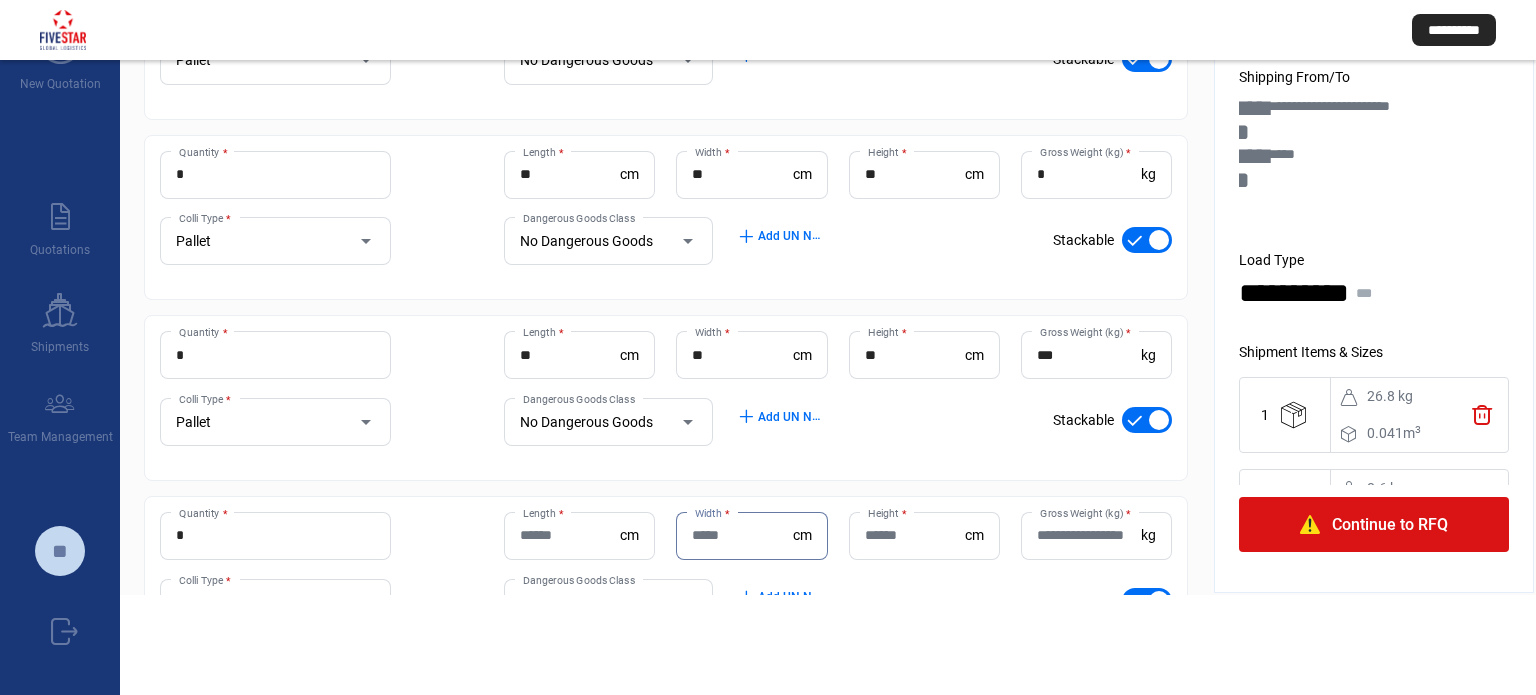 click on "Length  *" at bounding box center (570, 535) 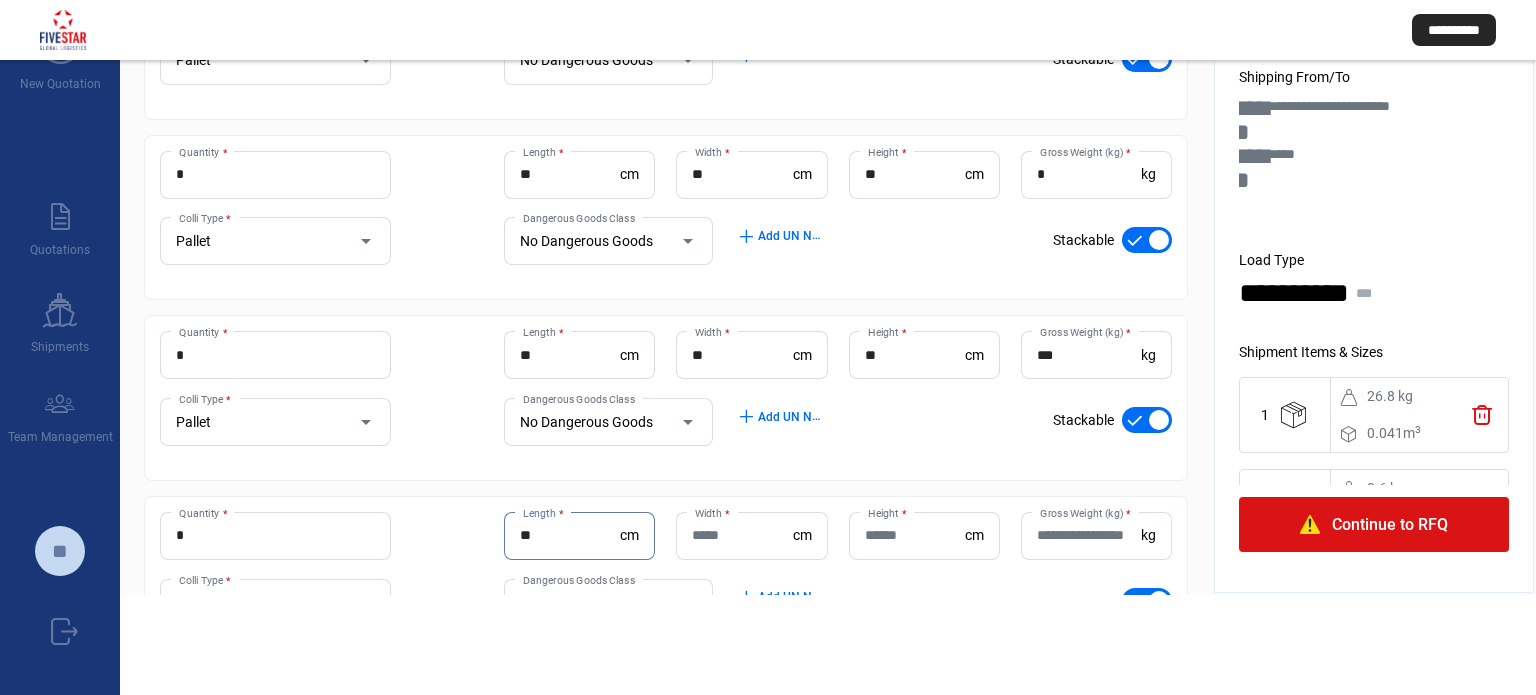 type on "**" 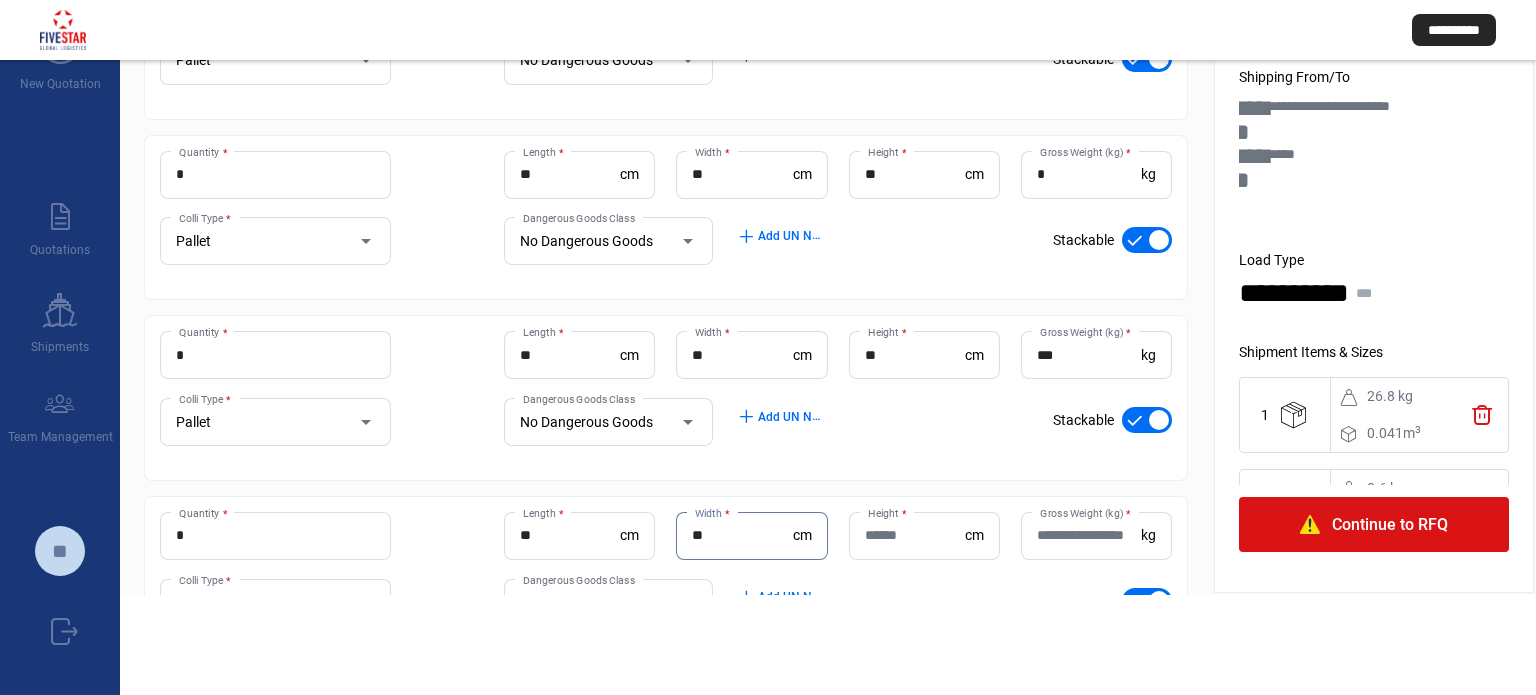 type on "**" 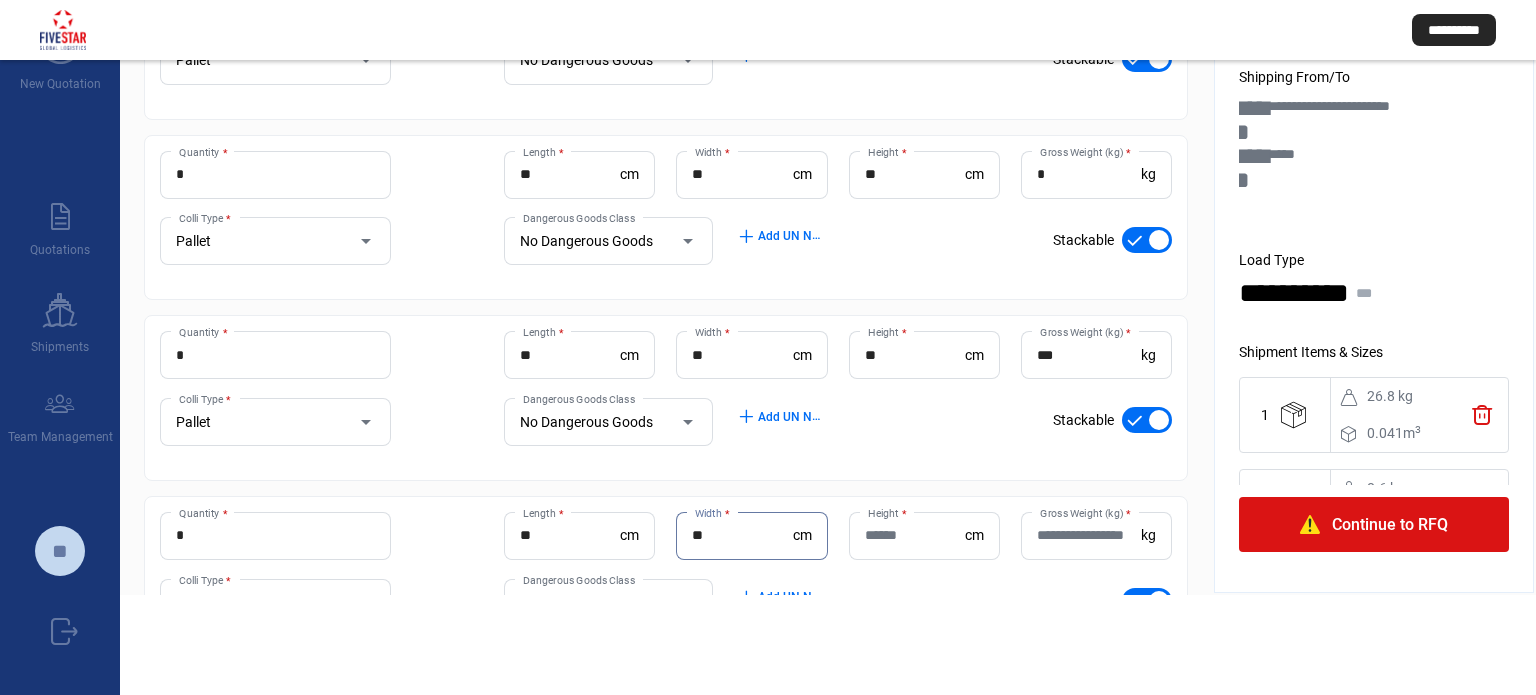 click on "Height  *" 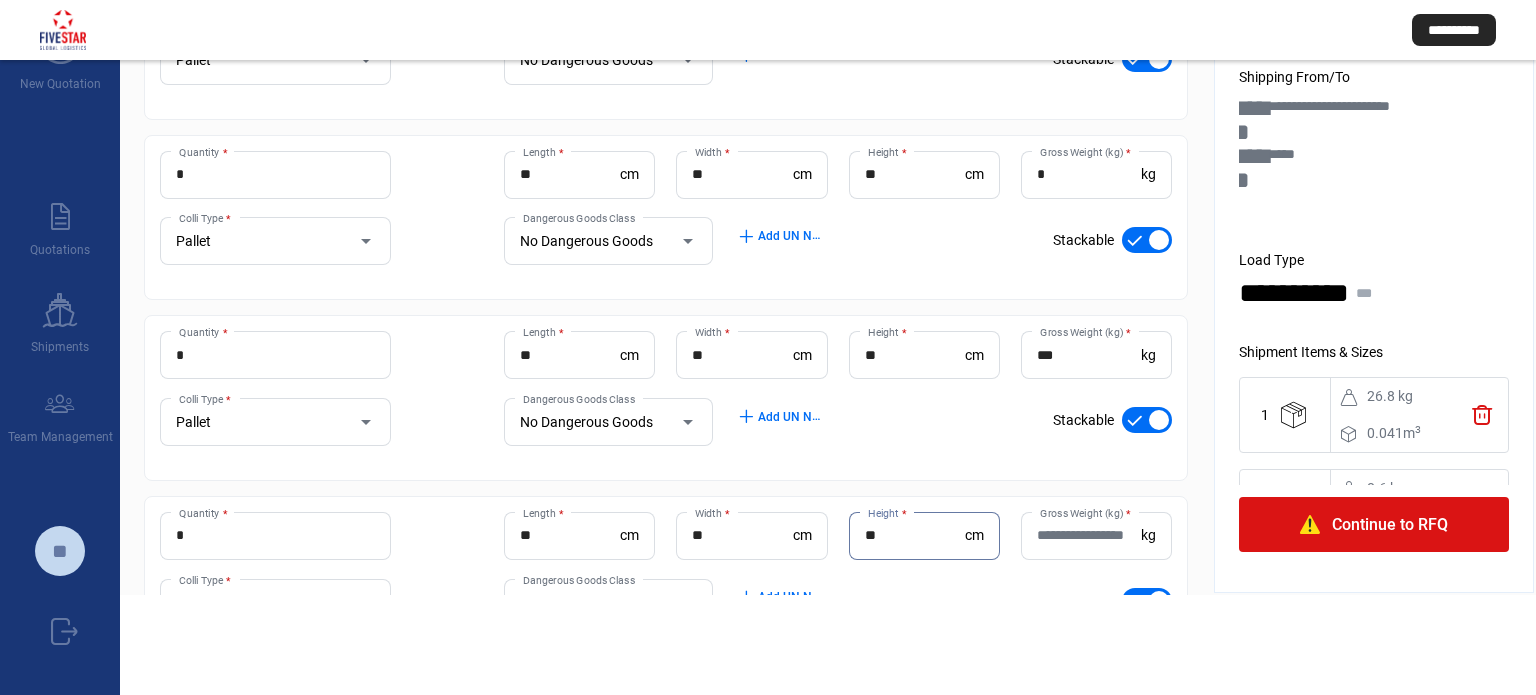 type on "**" 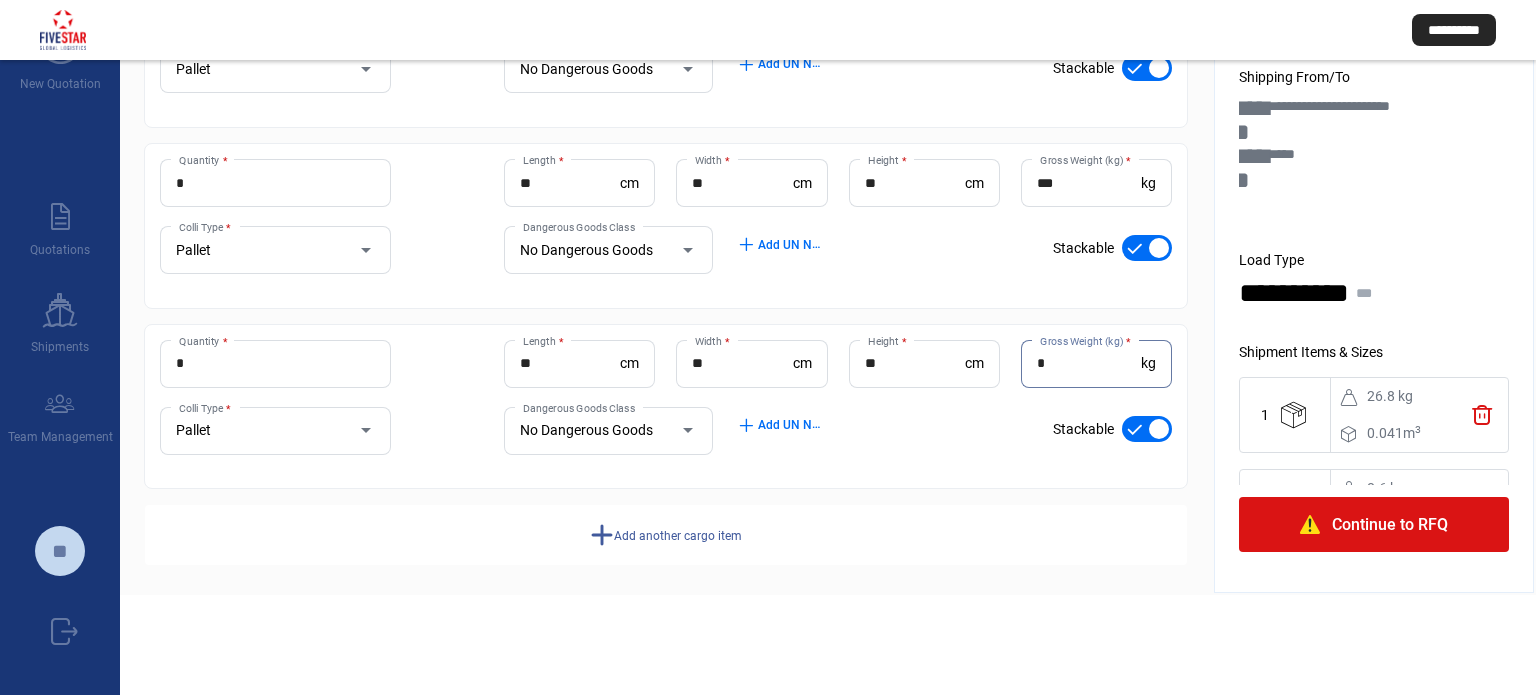 scroll, scrollTop: 848, scrollLeft: 0, axis: vertical 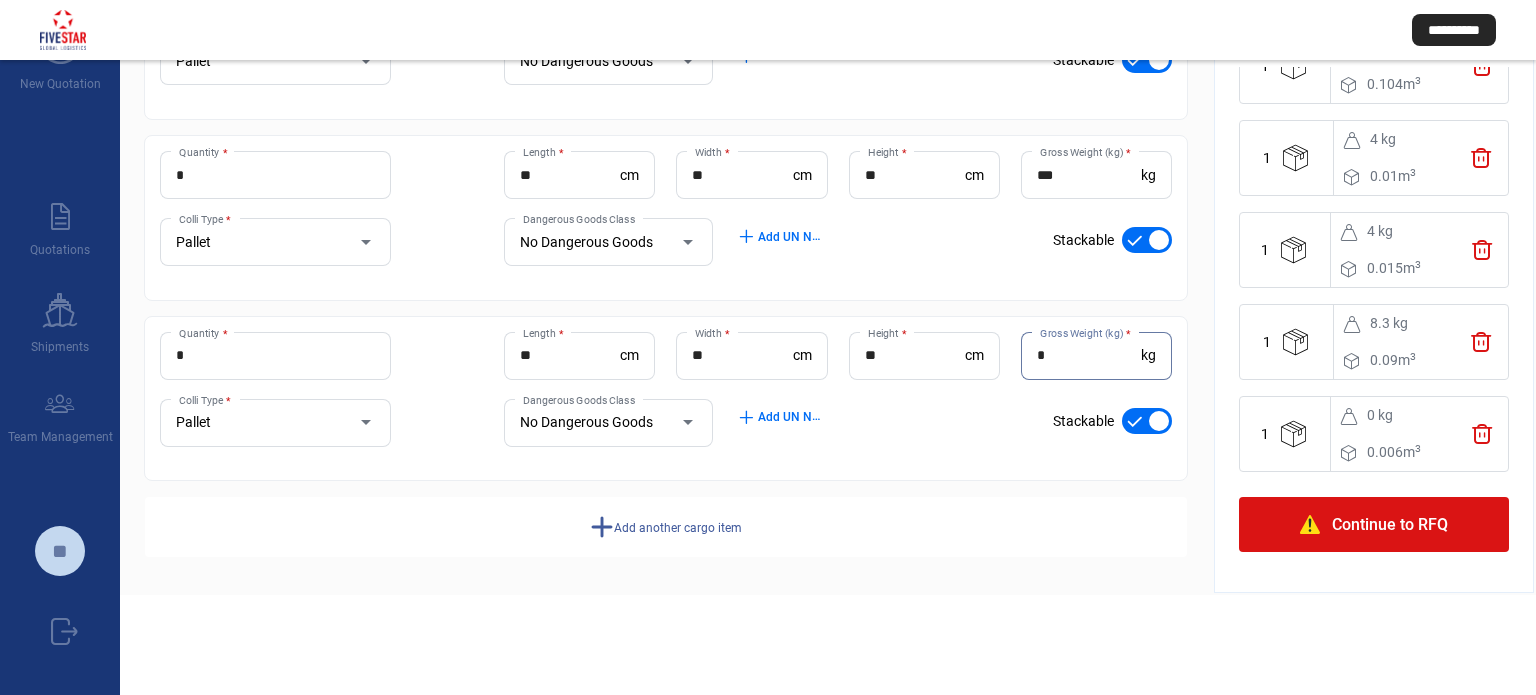 type on "*" 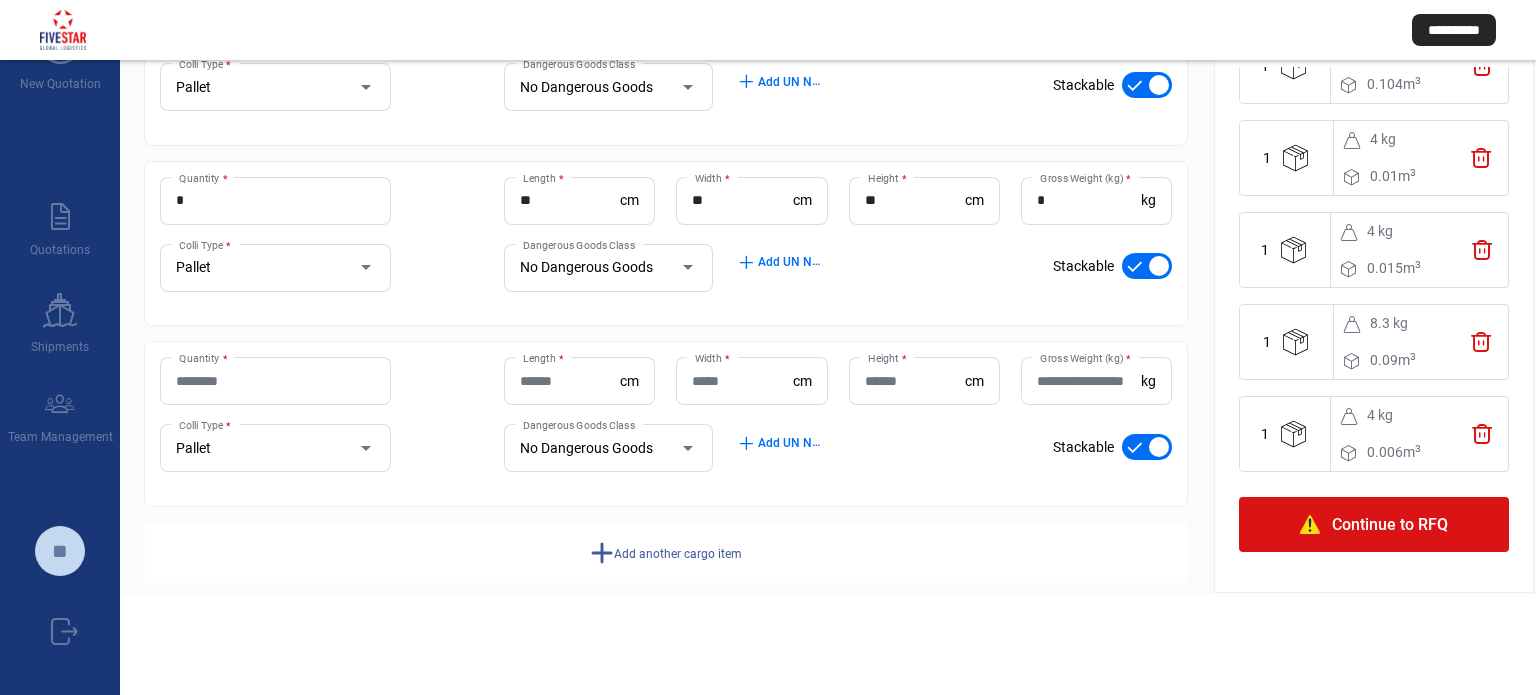 scroll, scrollTop: 1028, scrollLeft: 0, axis: vertical 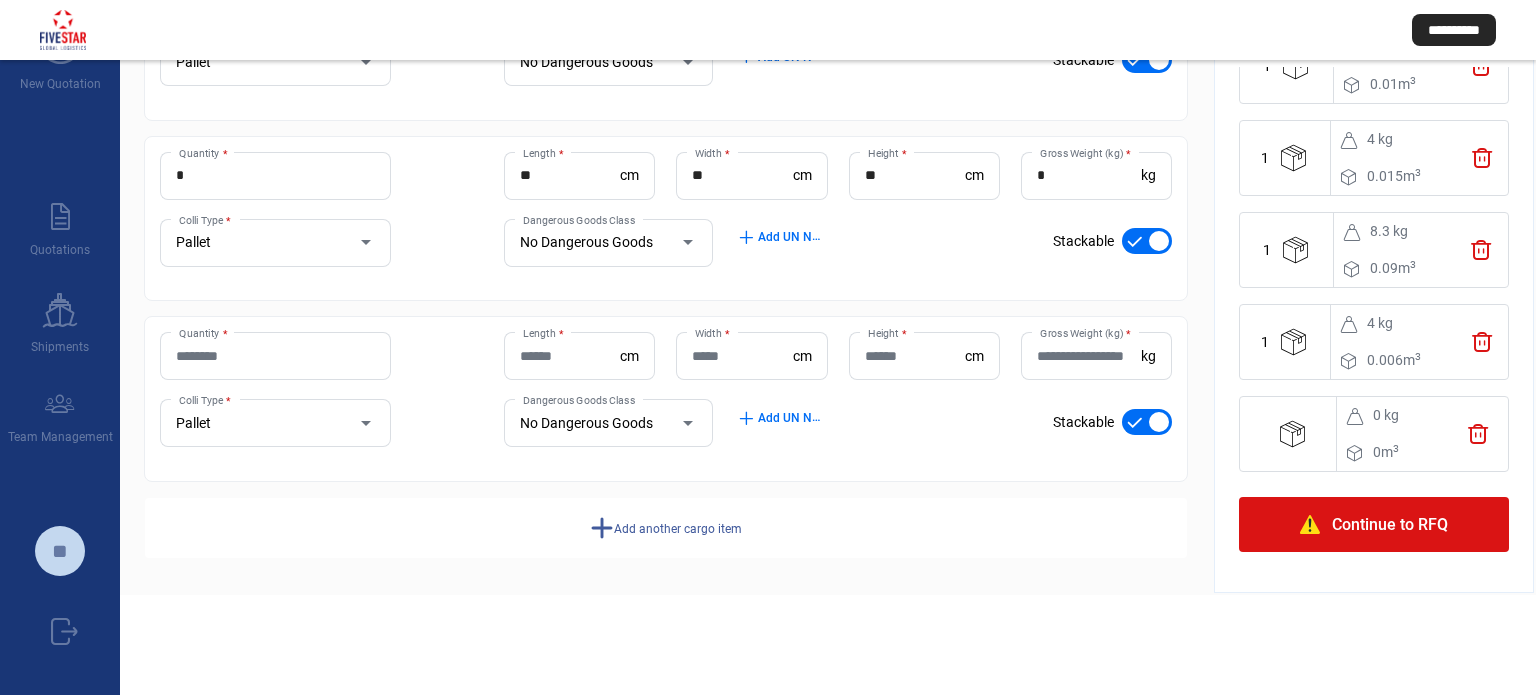 click on "trash" 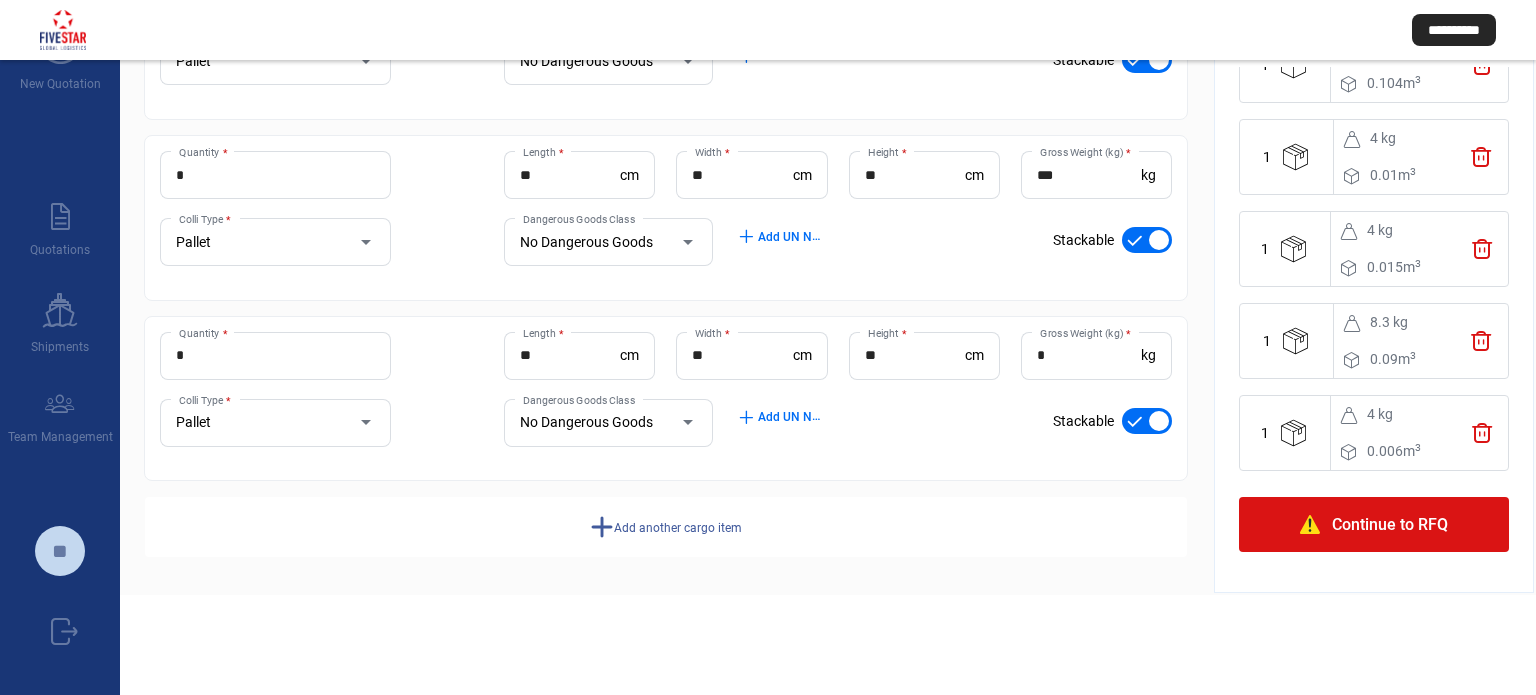 click on "Continue to RFQ" 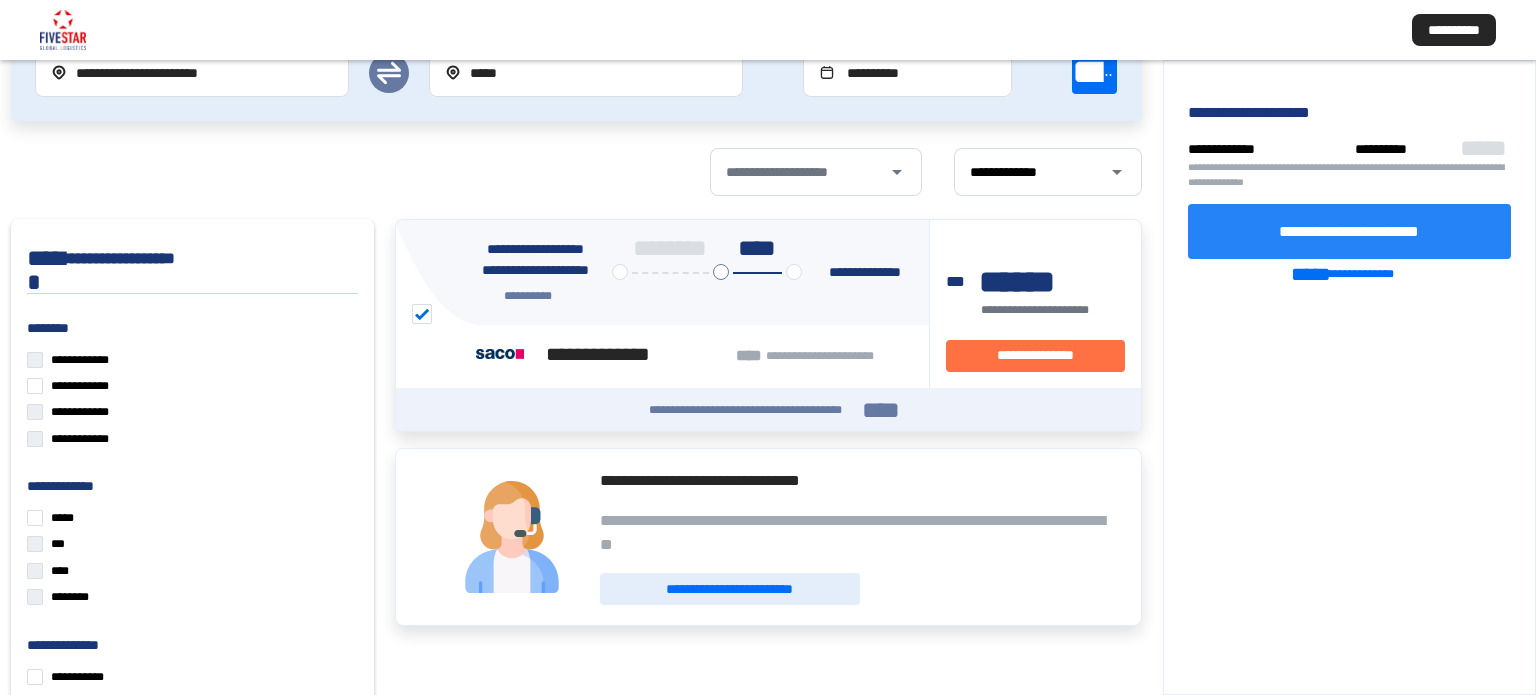 click on "**********" 